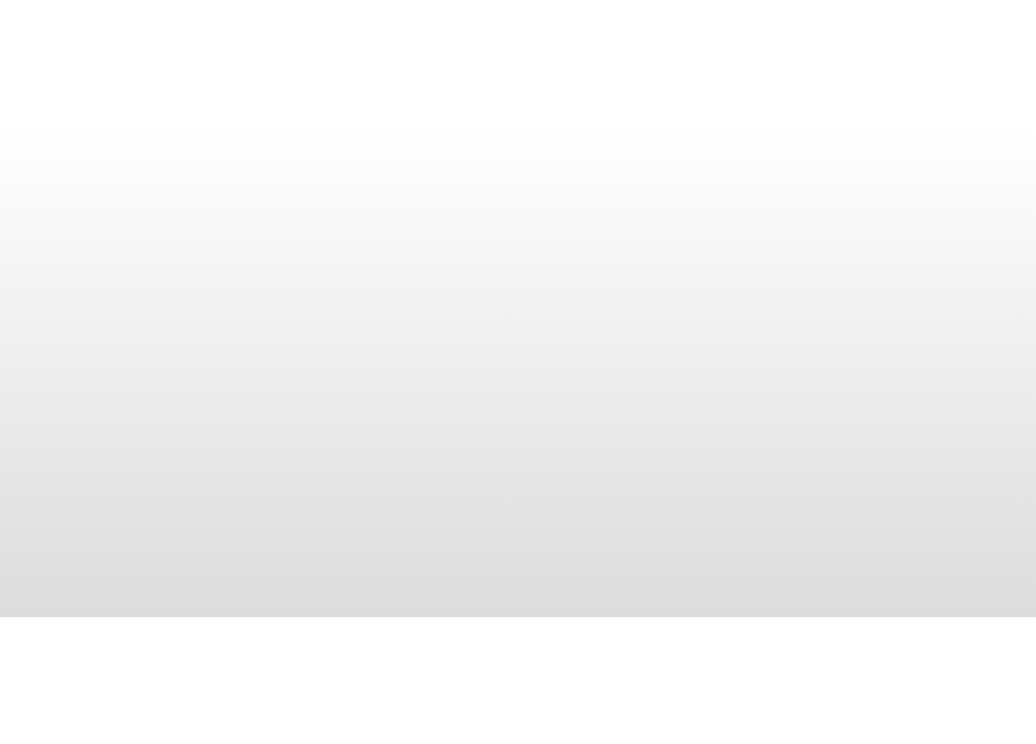 scroll, scrollTop: 0, scrollLeft: 0, axis: both 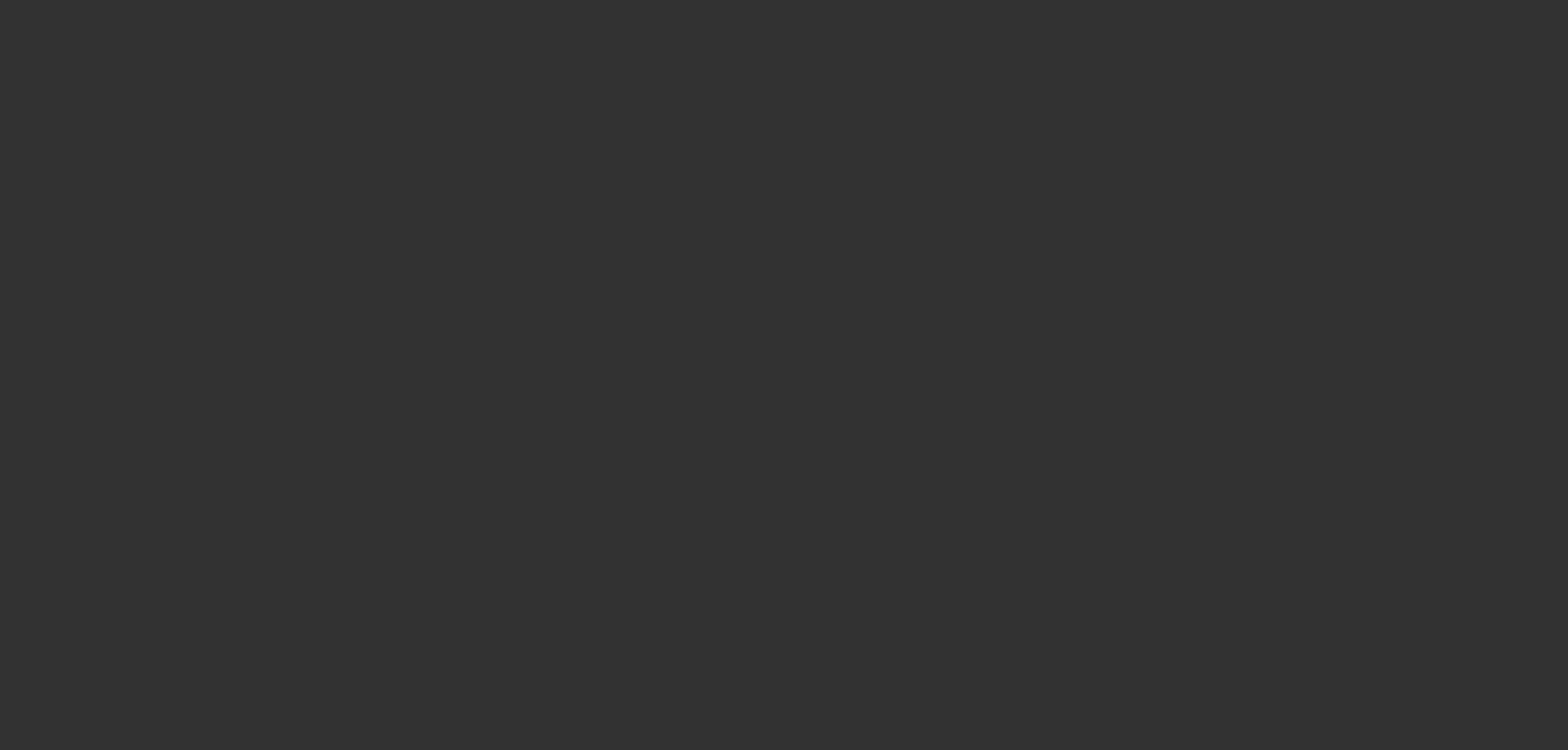 select on "3" 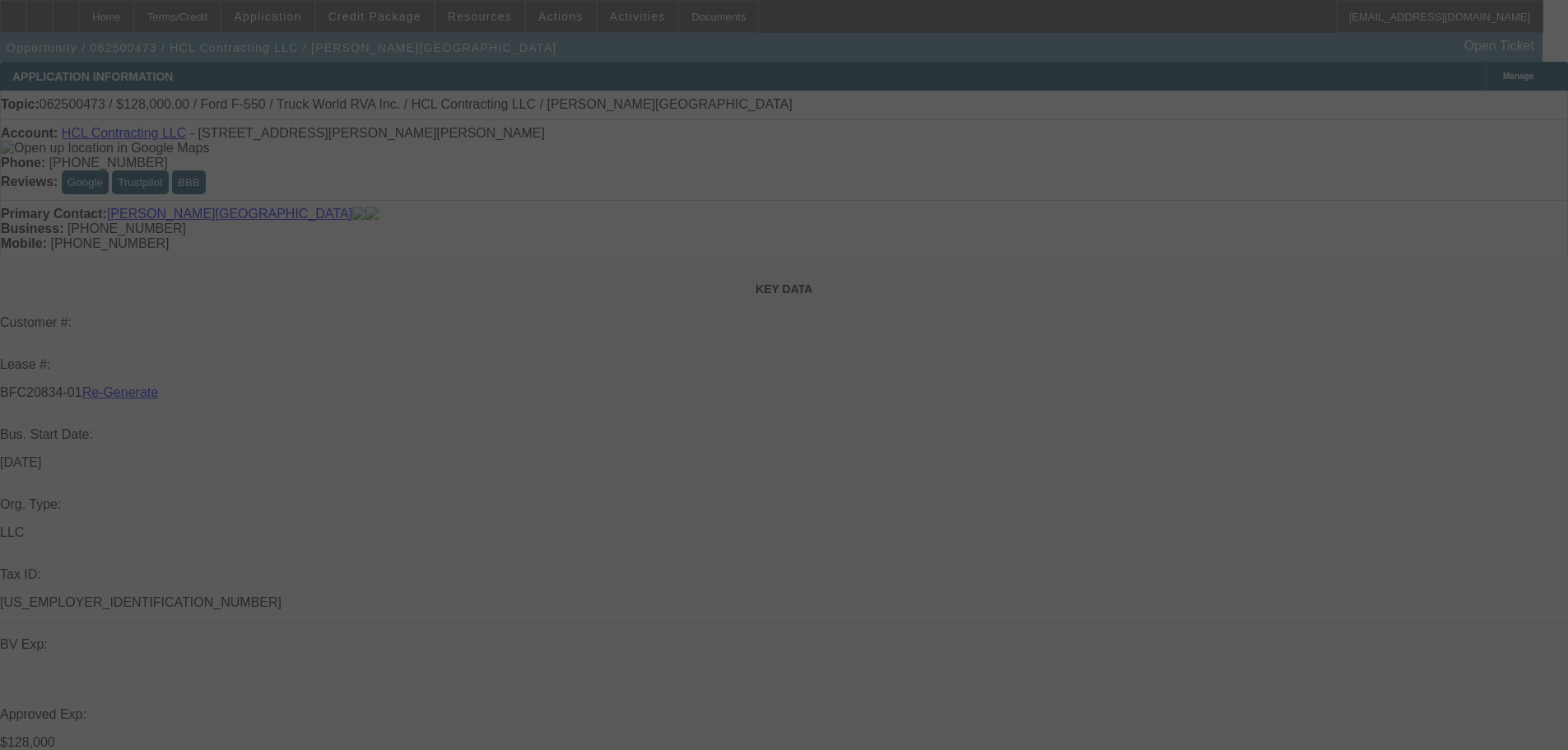 select on "0" 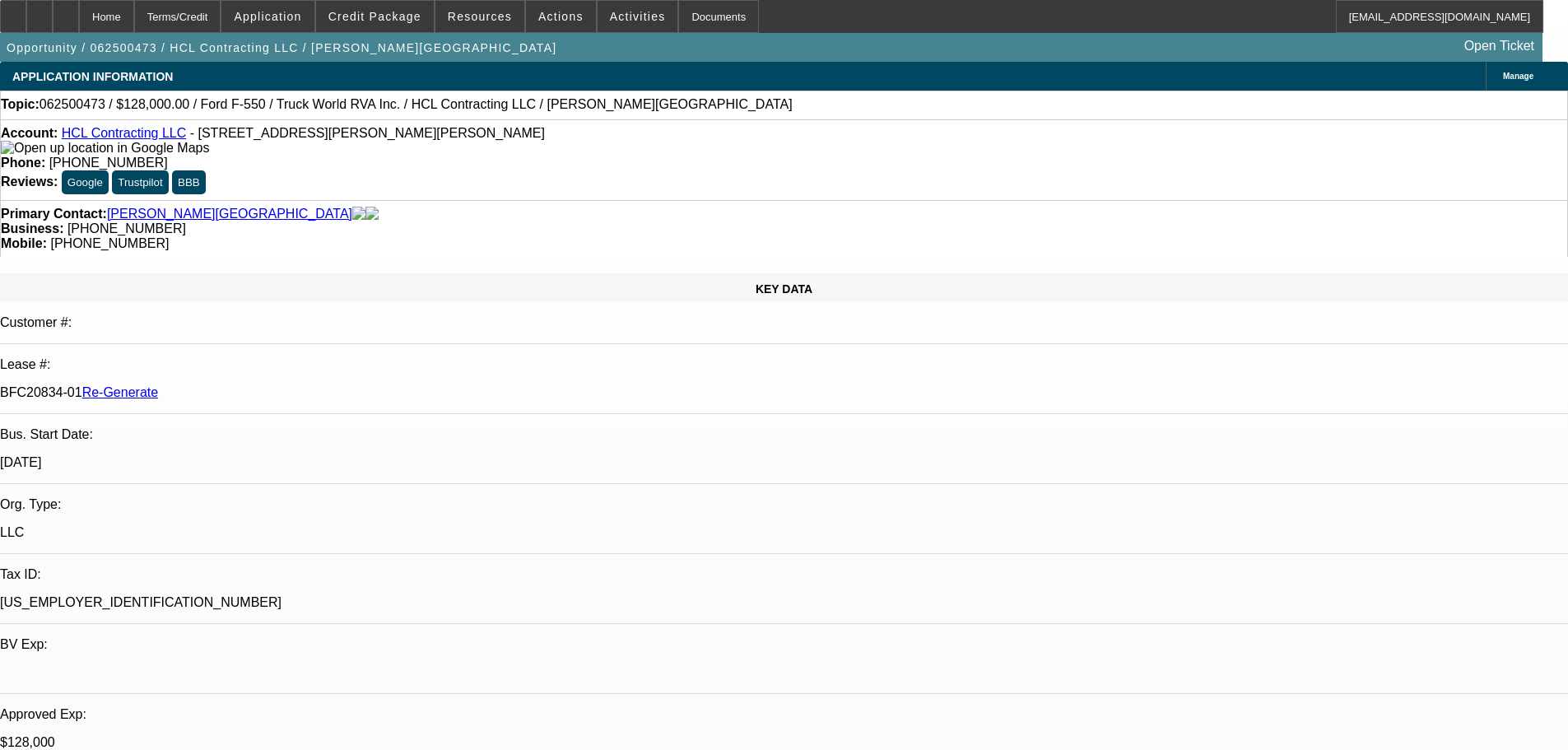 click on "6/27 - HCL - docs
6/27 - docs sent.  6/30 - resent docs and emailed customer, f/u  6/30 - EPOA in. waiting on Casey to complete the docs.
Gonzalez, Amanda - 6/27/25, 10:39 AM" at bounding box center (317, 5999) 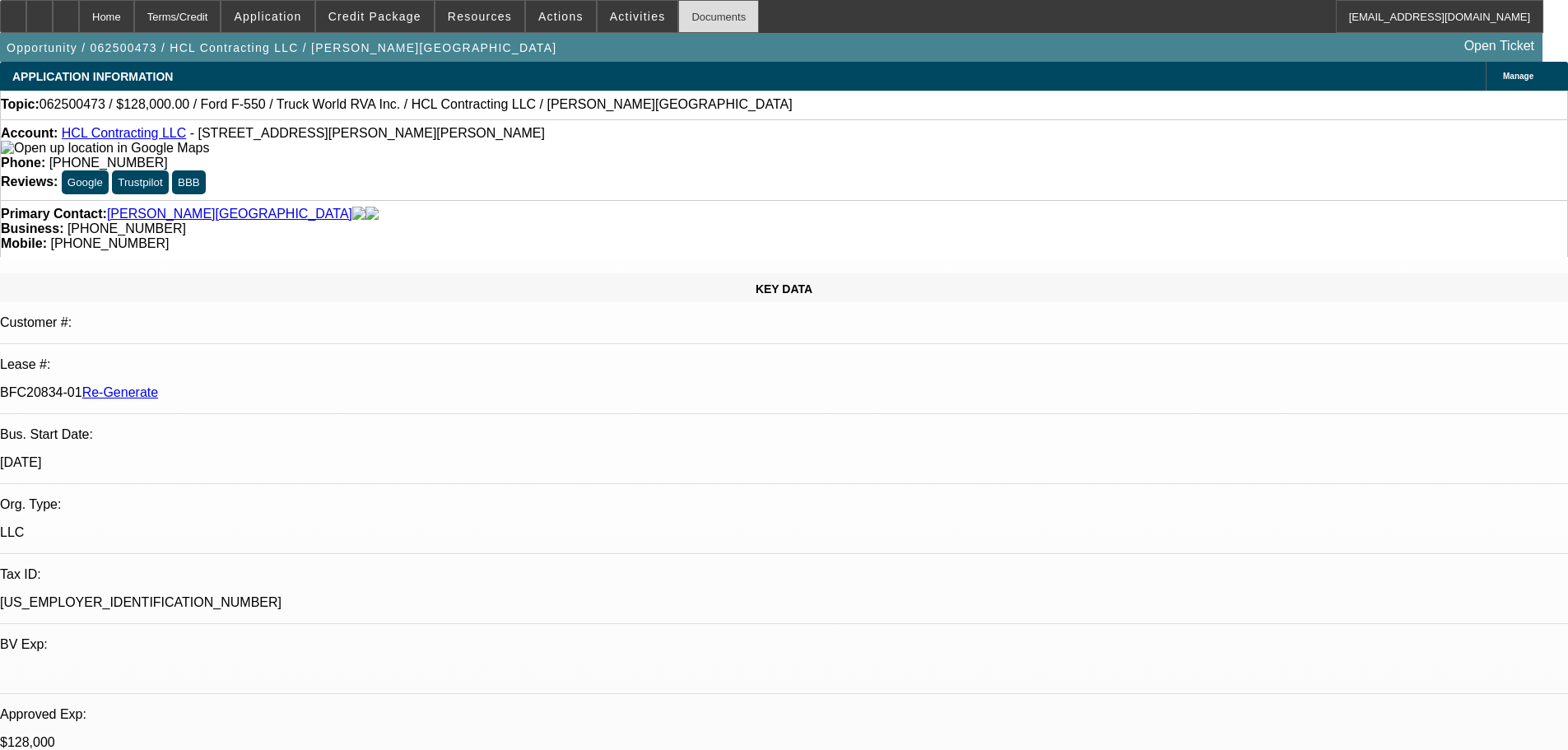 click on "Documents" at bounding box center [719, 16] 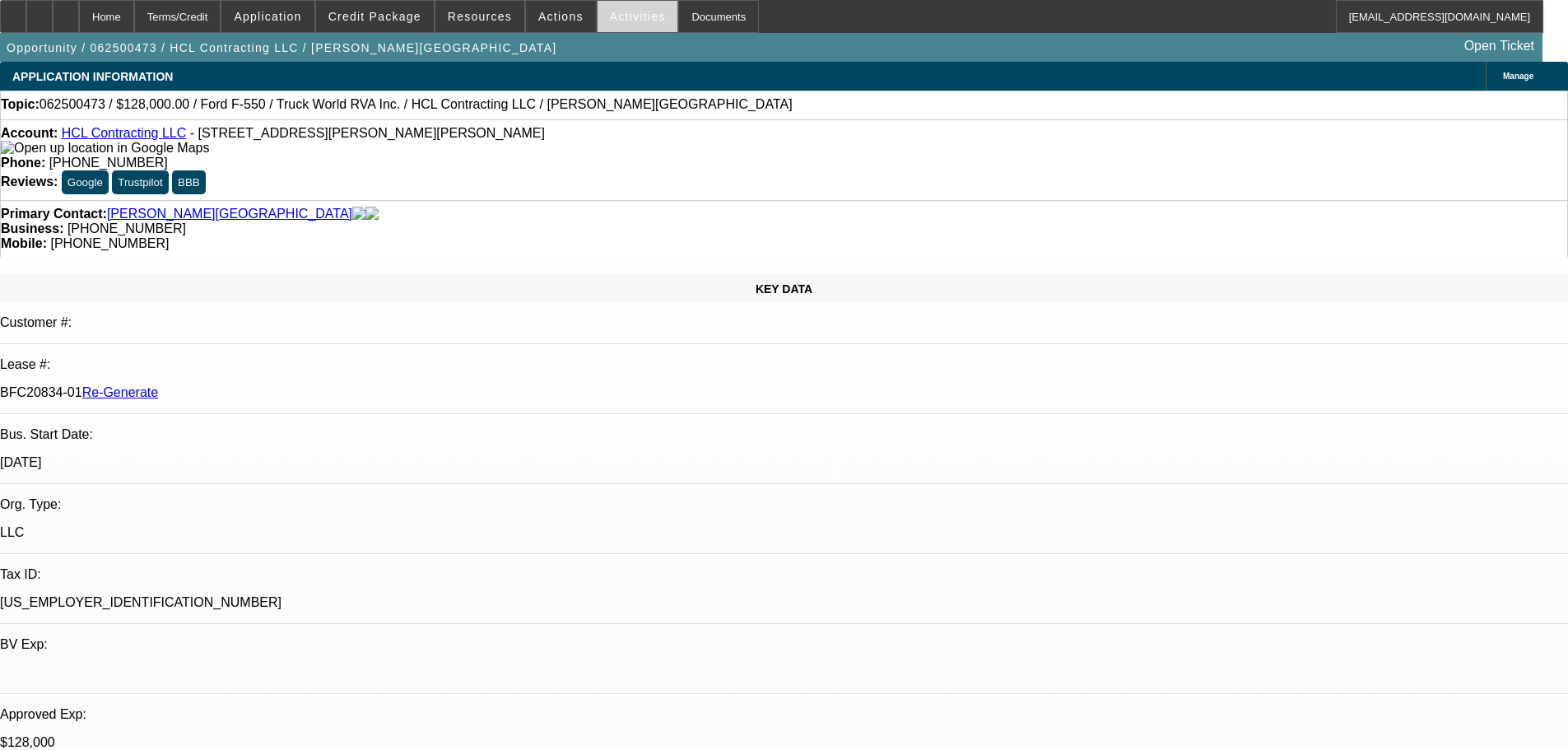 click on "Activities" at bounding box center (638, 16) 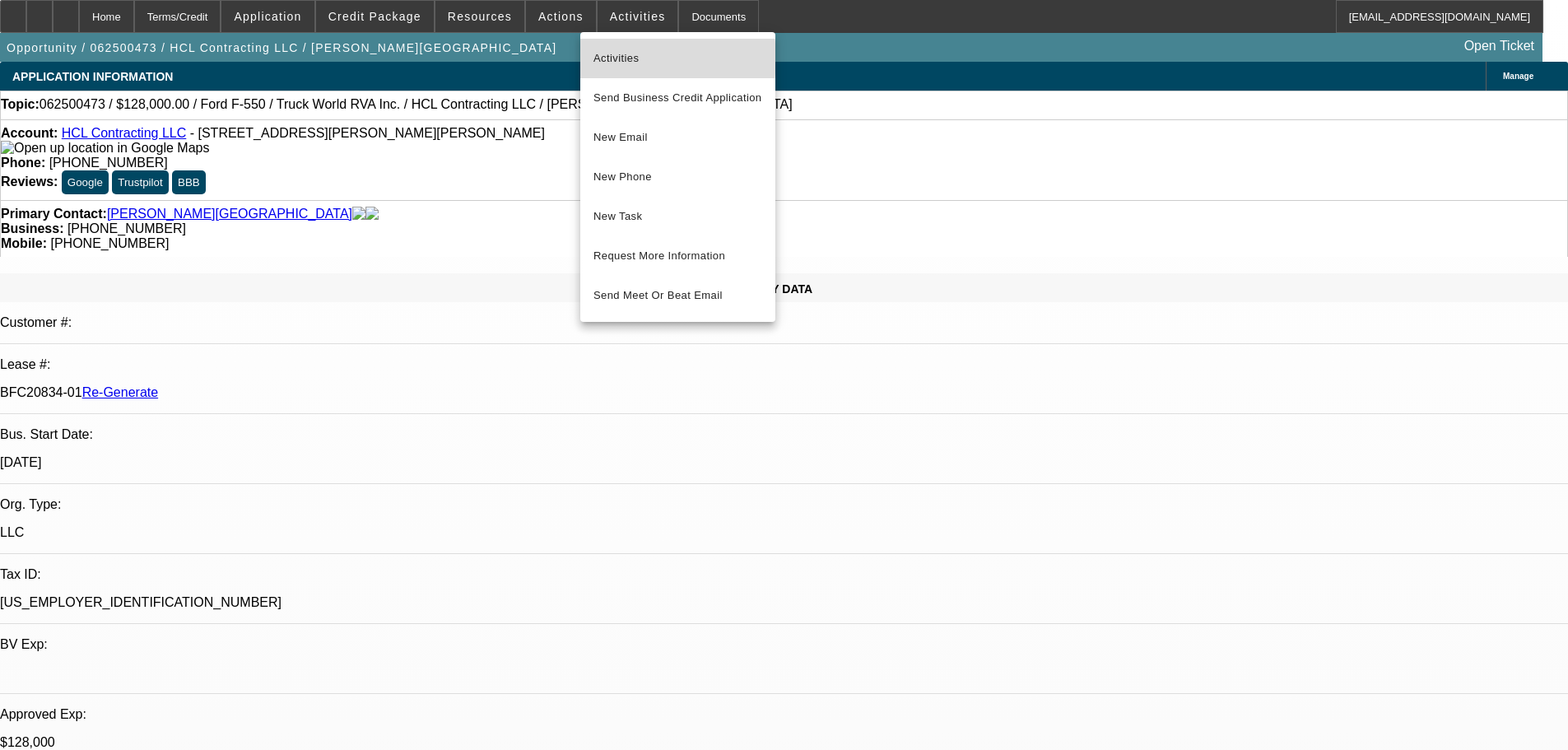 click on "Activities" at bounding box center [677, 58] 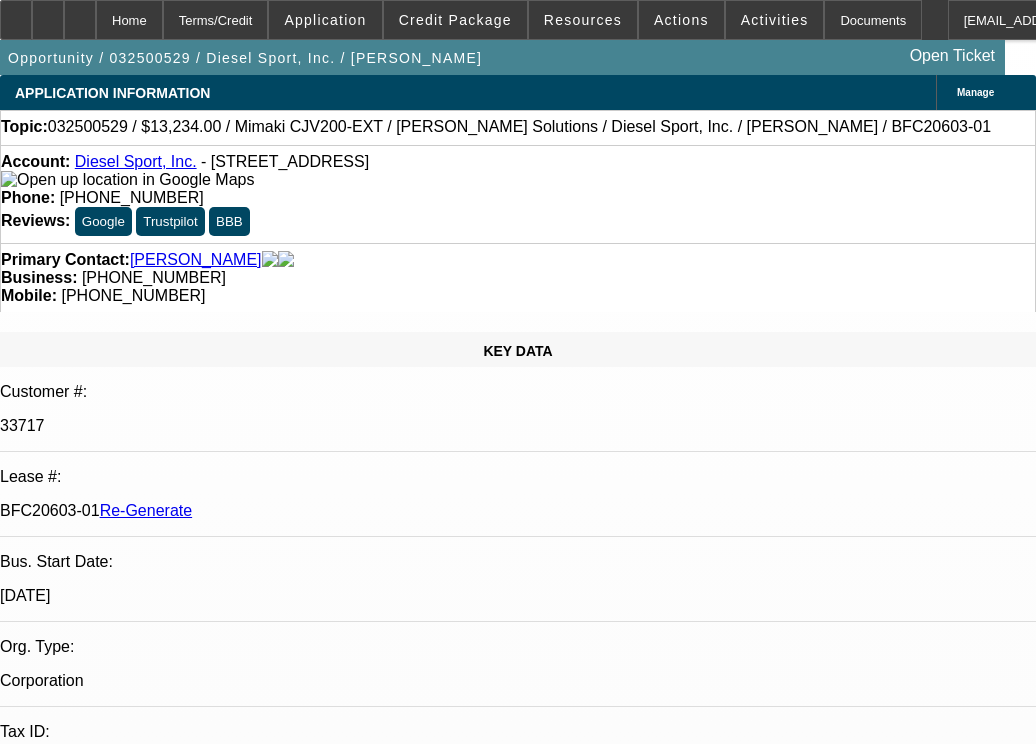 select on "3" 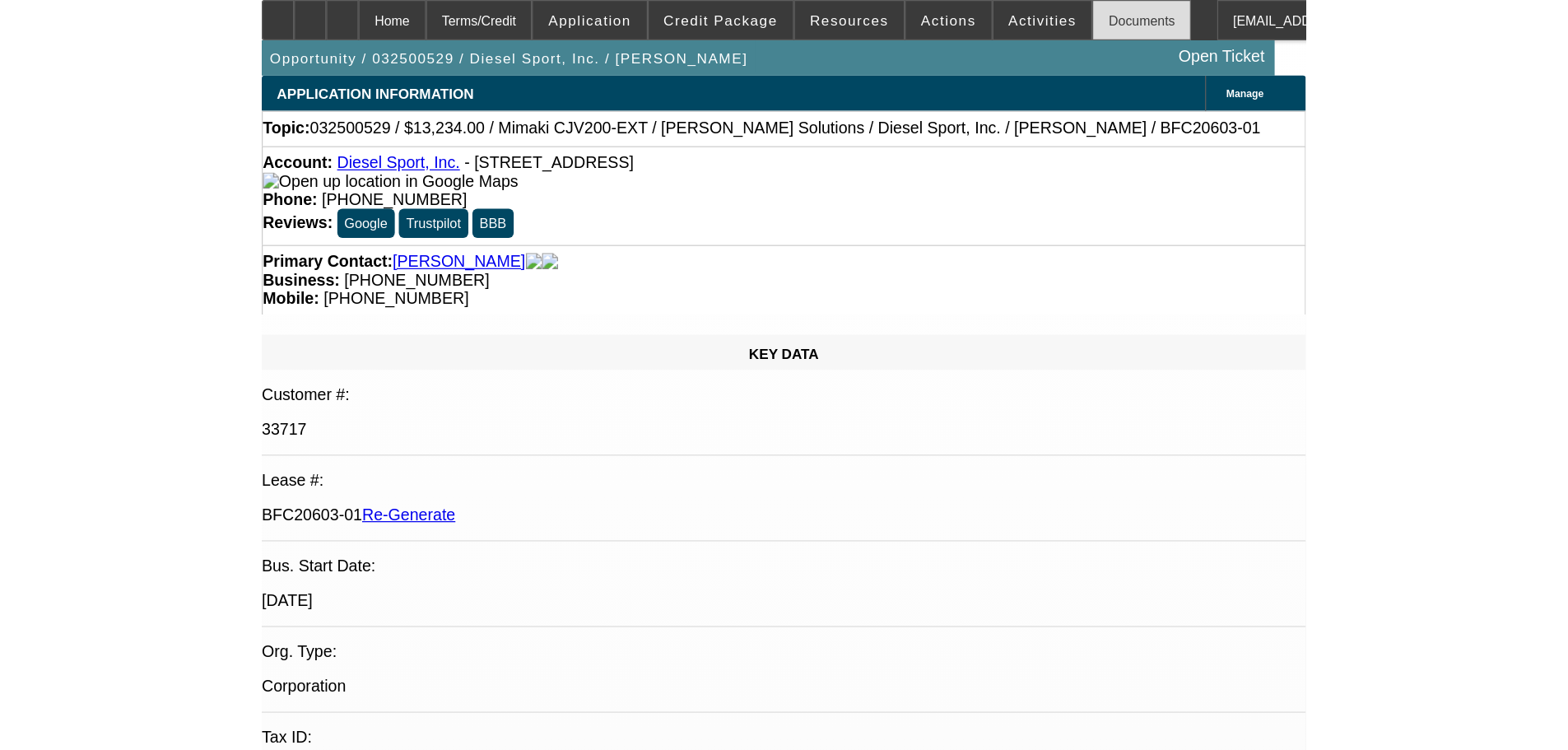scroll, scrollTop: 0, scrollLeft: 0, axis: both 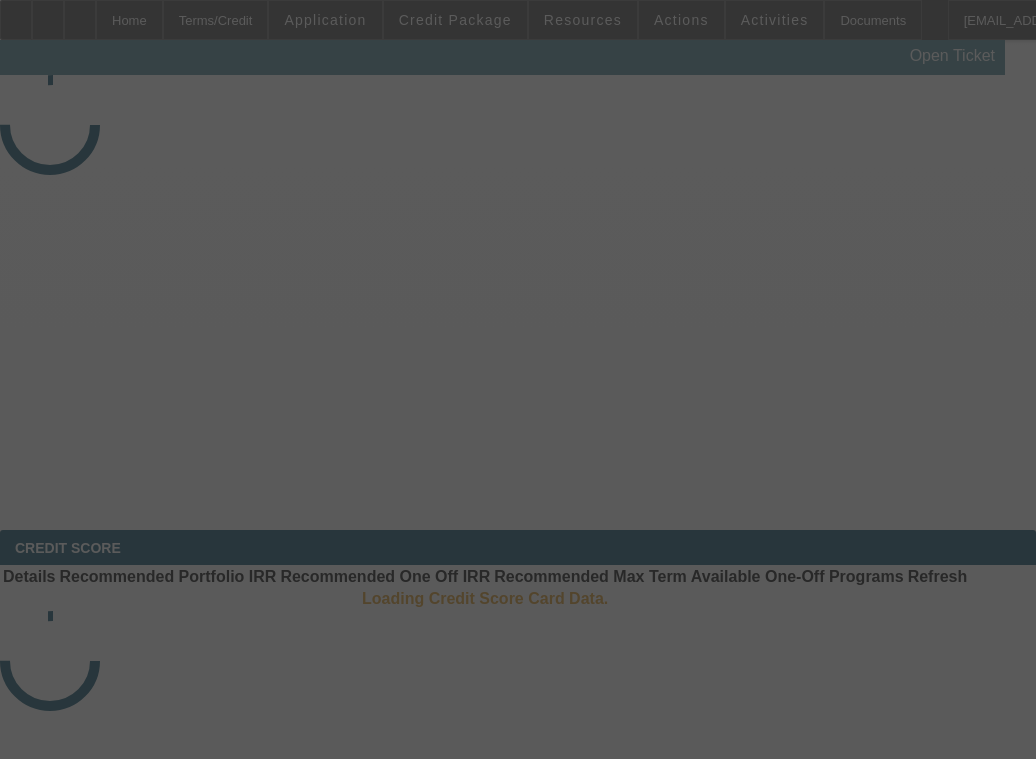 select on "3" 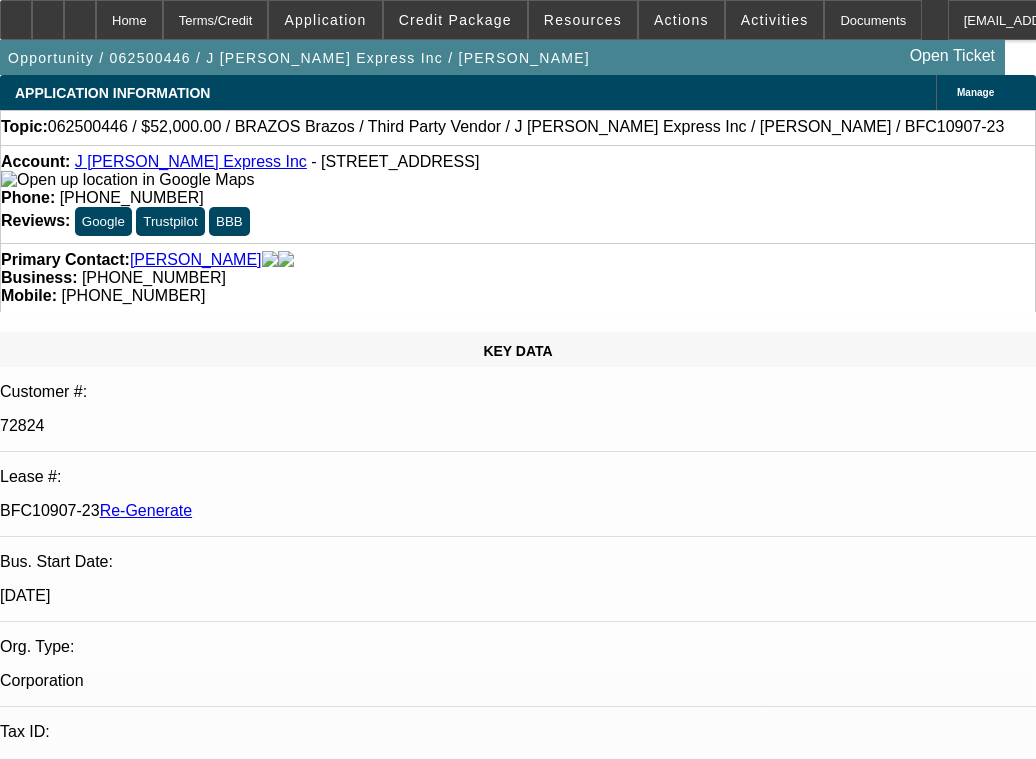 select on "0" 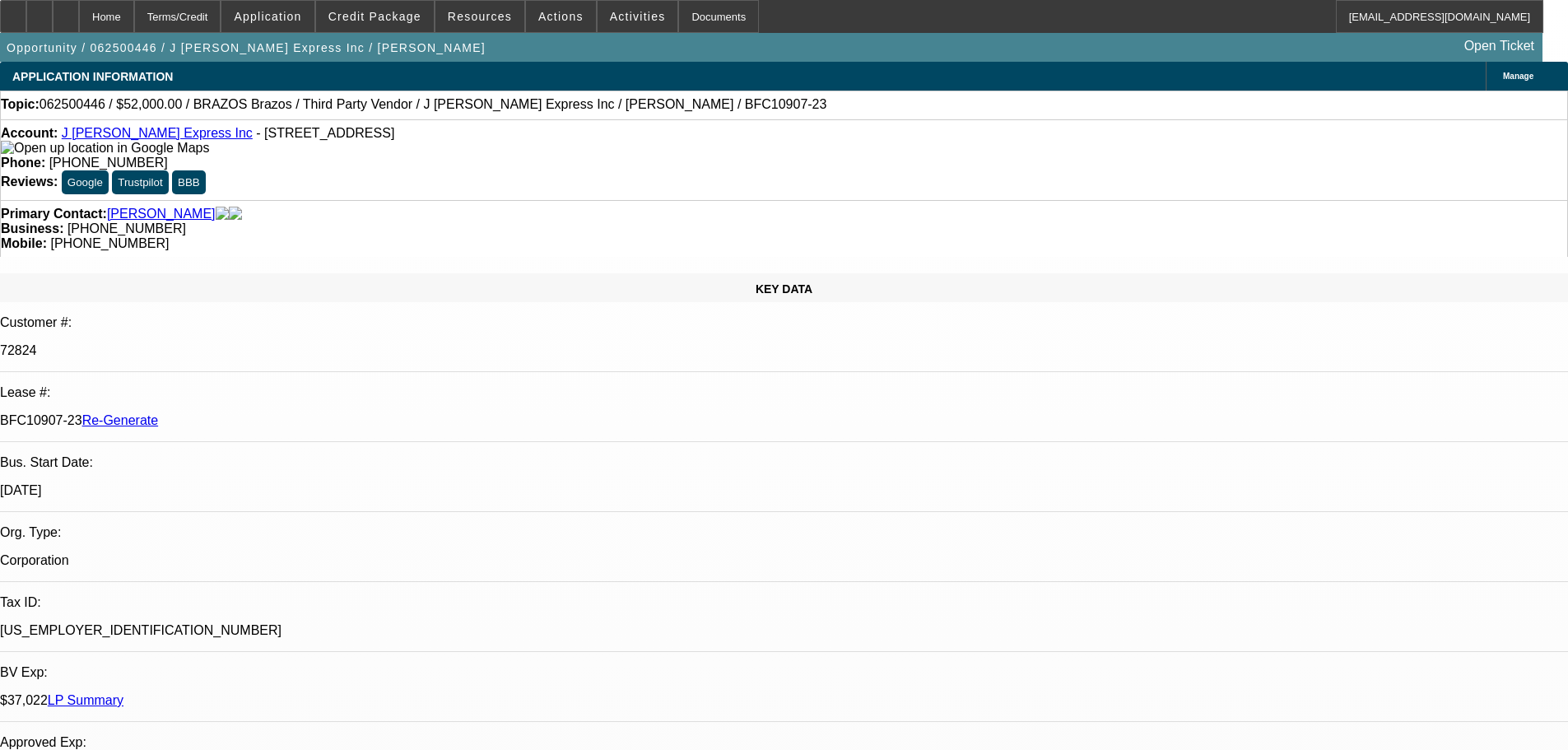 scroll, scrollTop: 82, scrollLeft: 0, axis: vertical 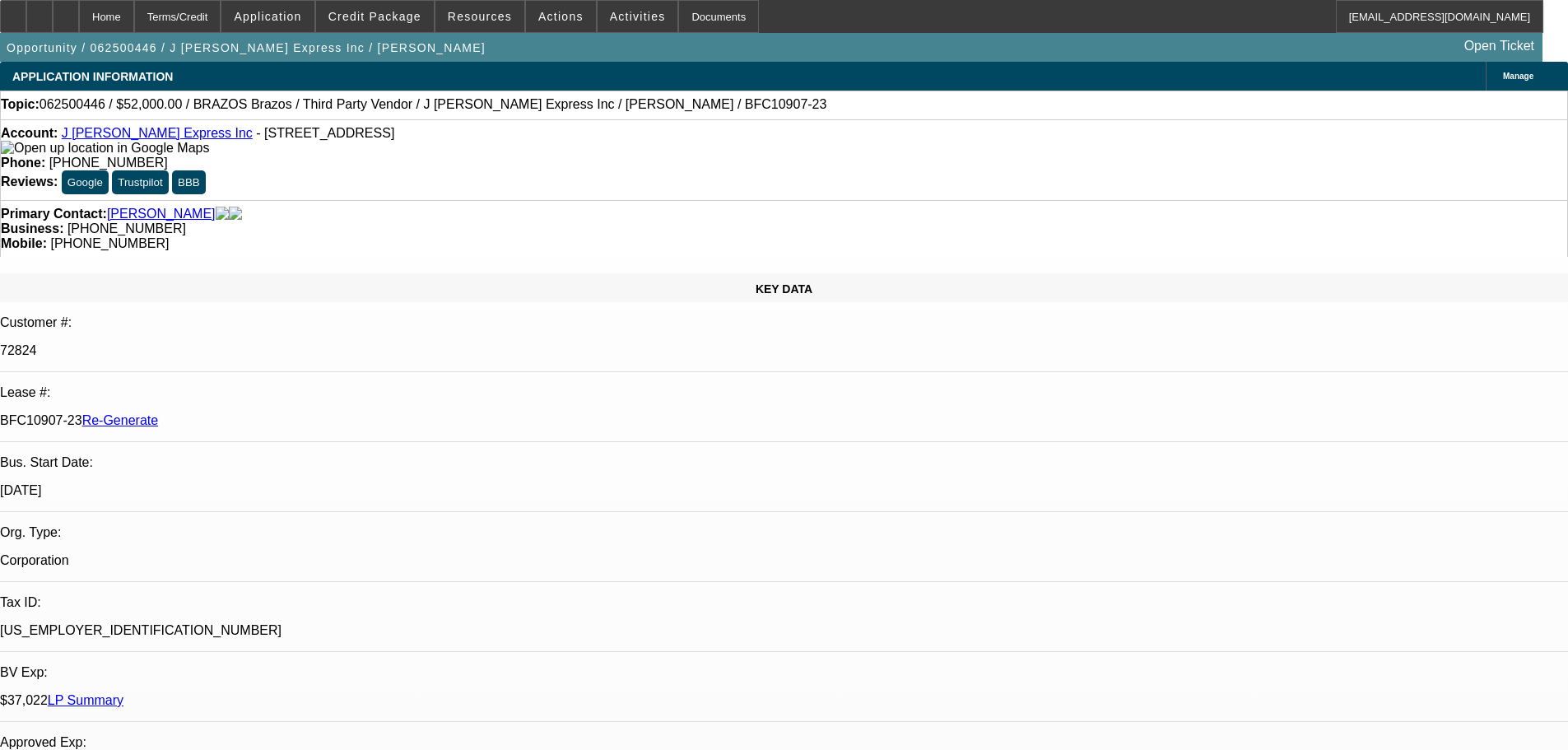 click on "Pal, Abhishek - 6/18/25, 1:23 PM" at bounding box center [798, 7487] 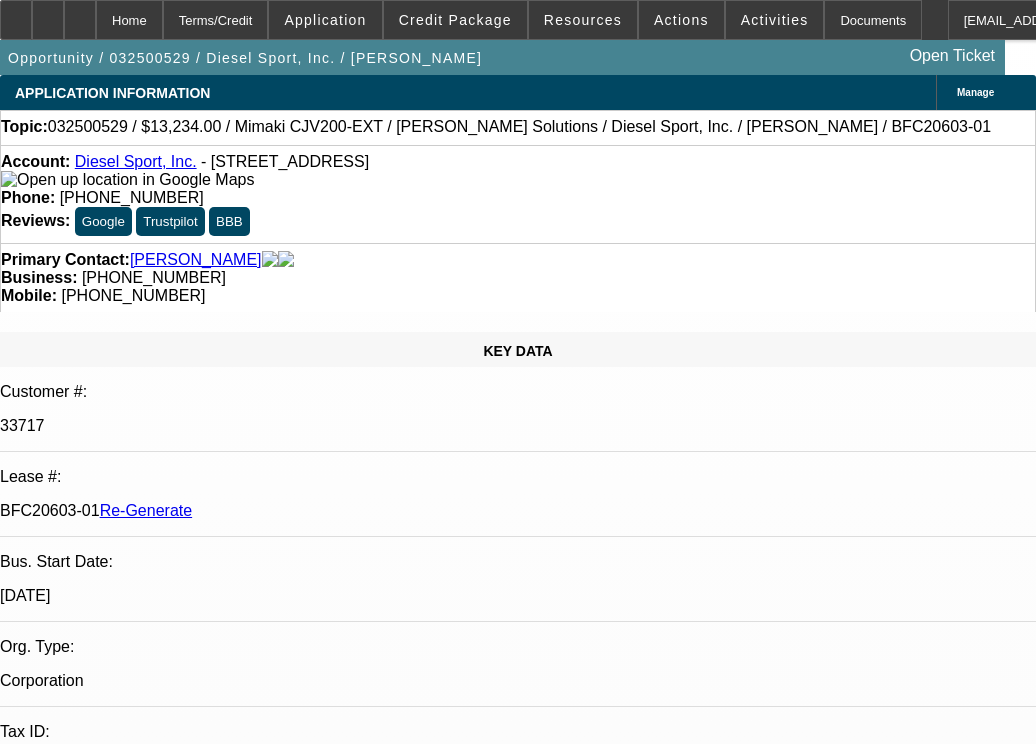 select on "3" 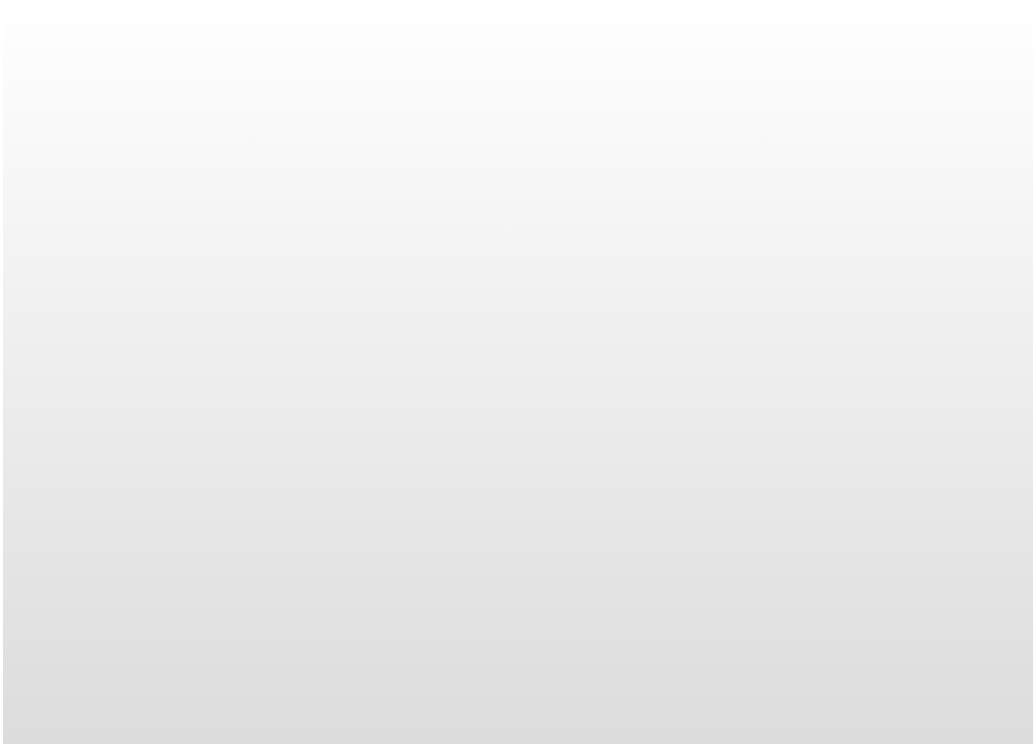 scroll, scrollTop: 0, scrollLeft: 0, axis: both 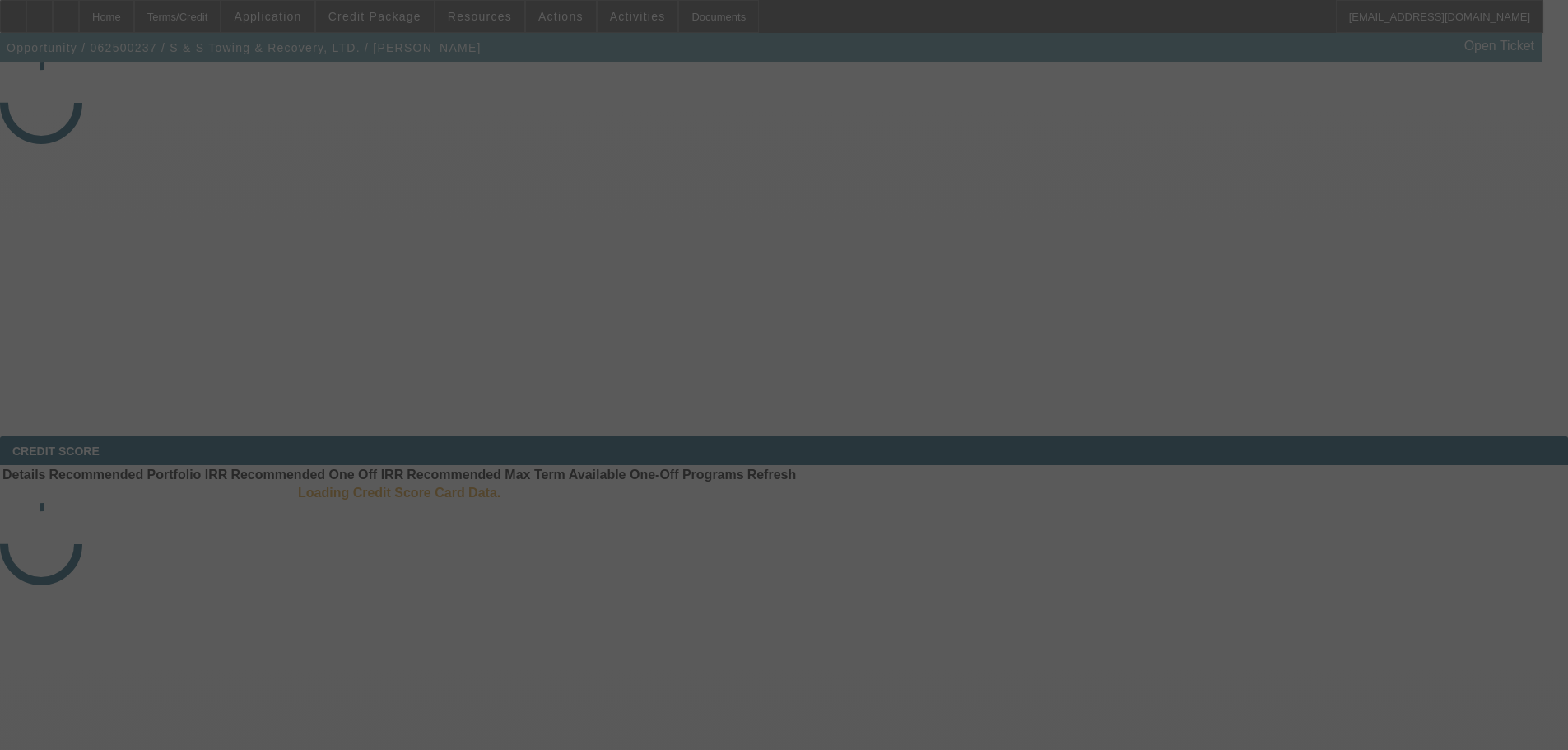 select on "3" 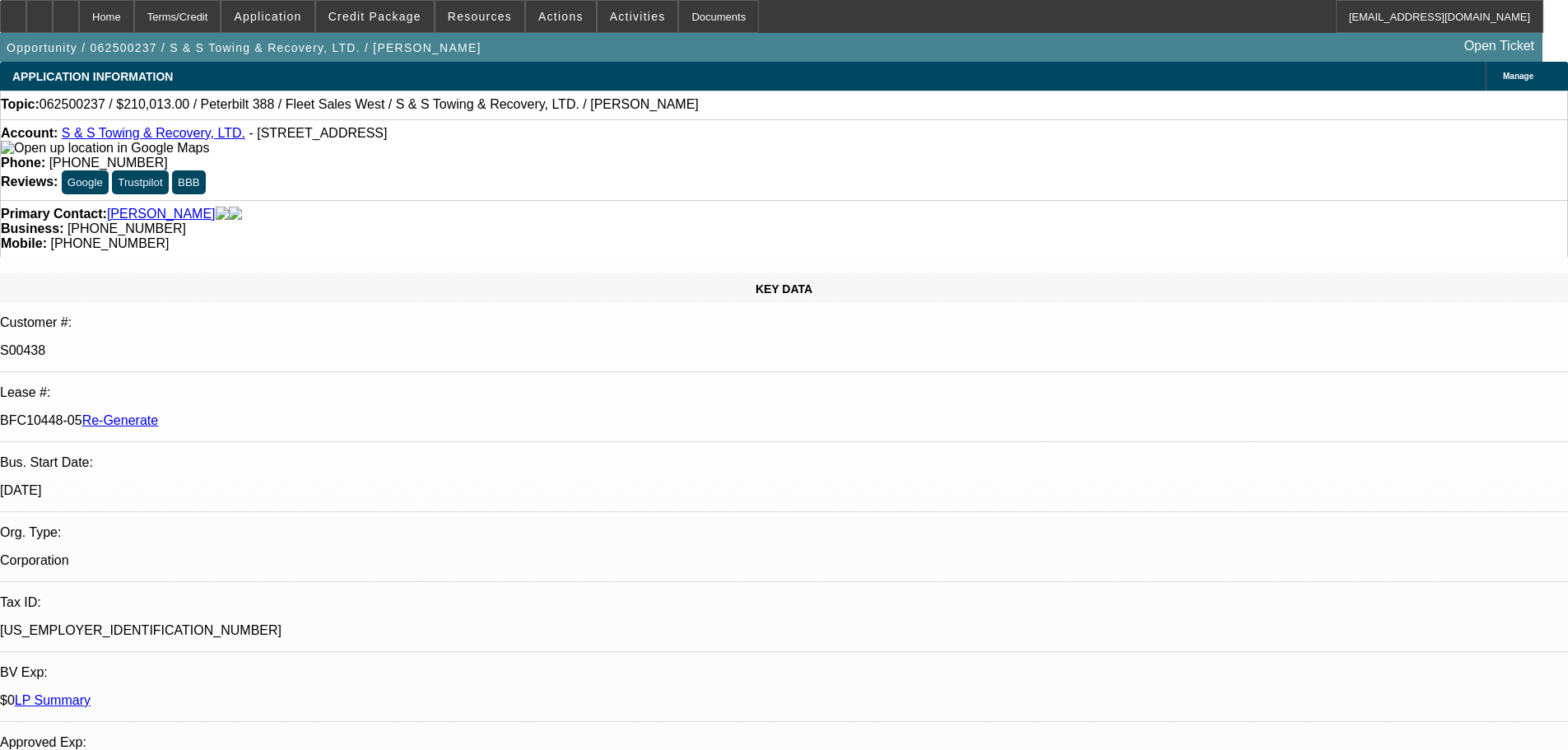 select on "0" 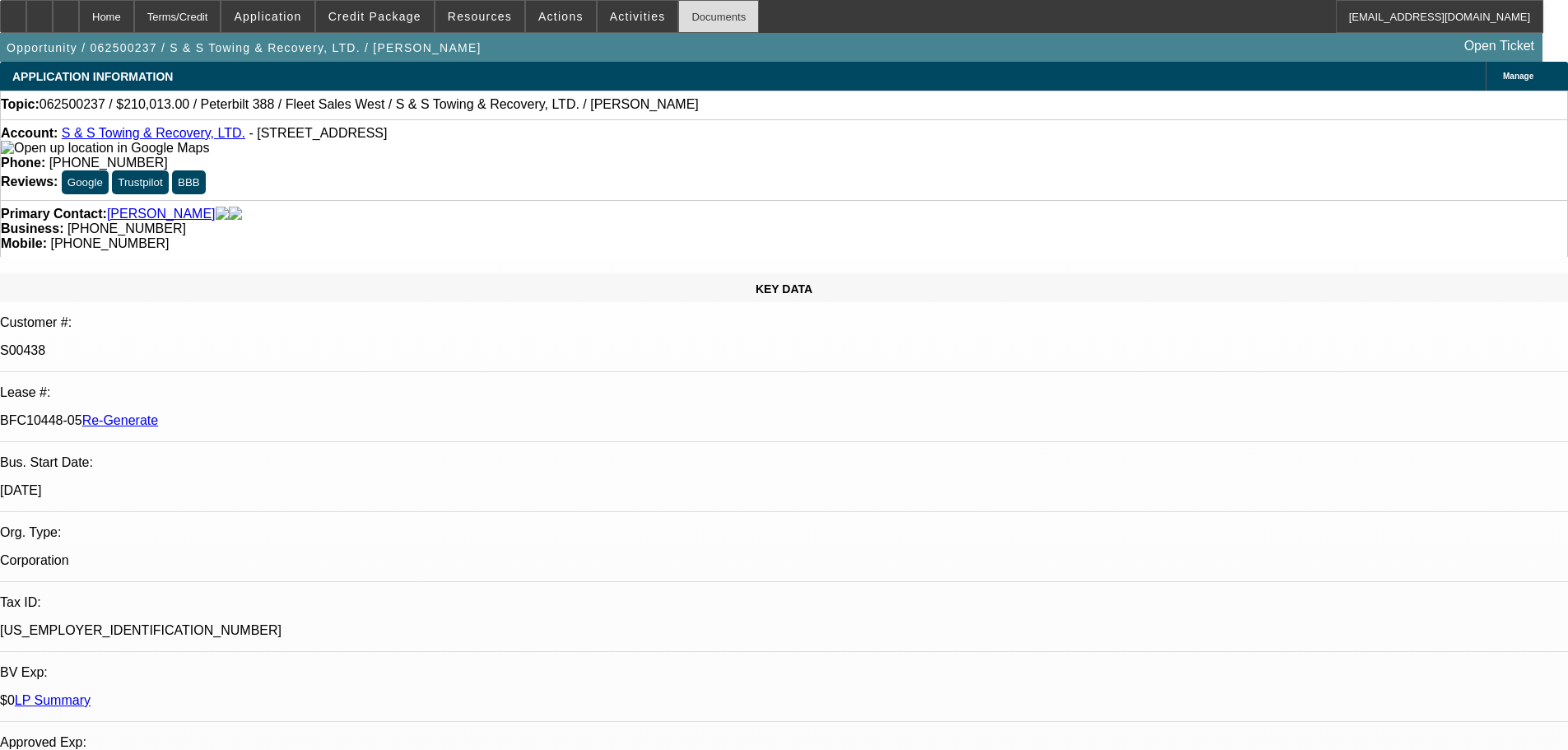 click on "Documents" at bounding box center (719, 16) 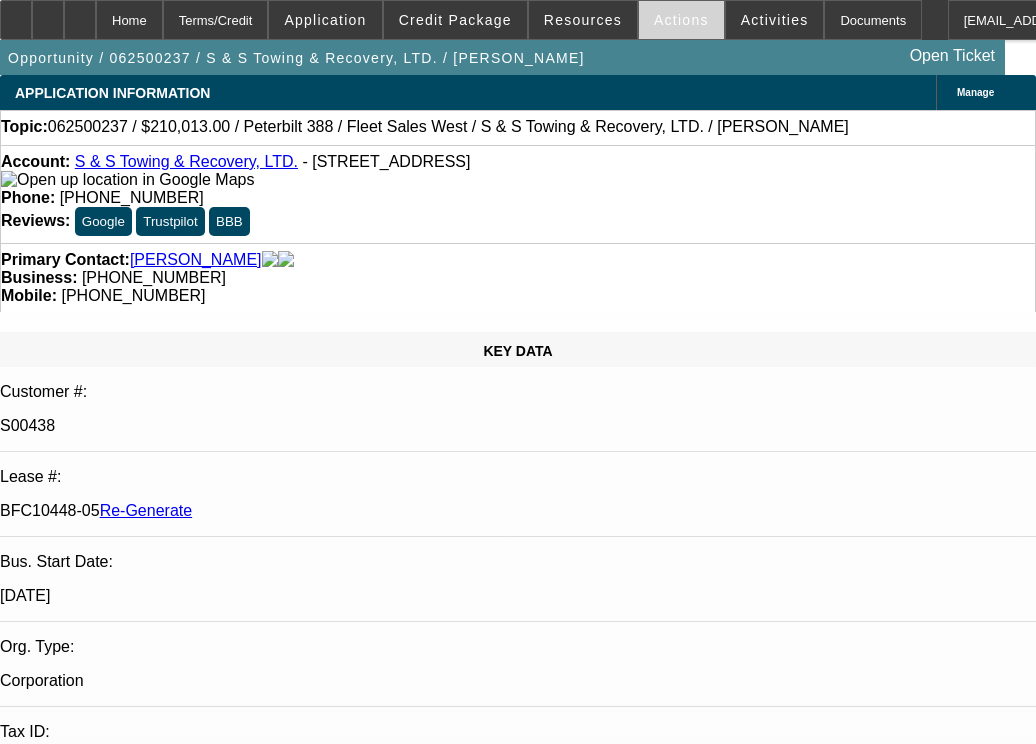 click on "Actions" at bounding box center [681, 20] 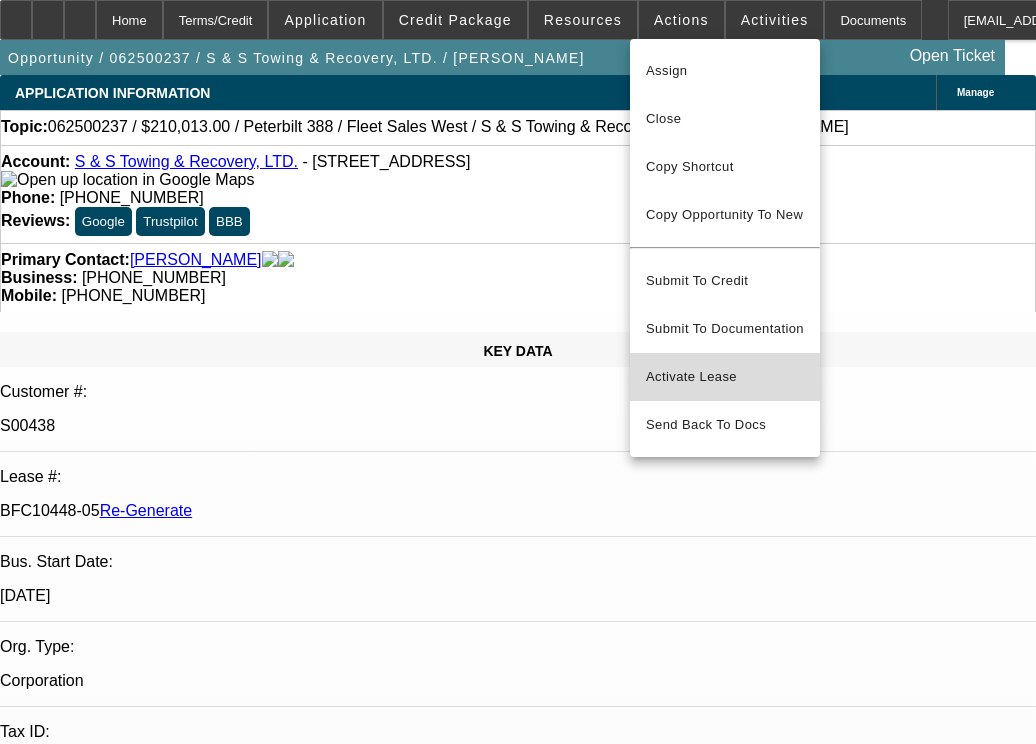 click on "Activate Lease" at bounding box center [725, 377] 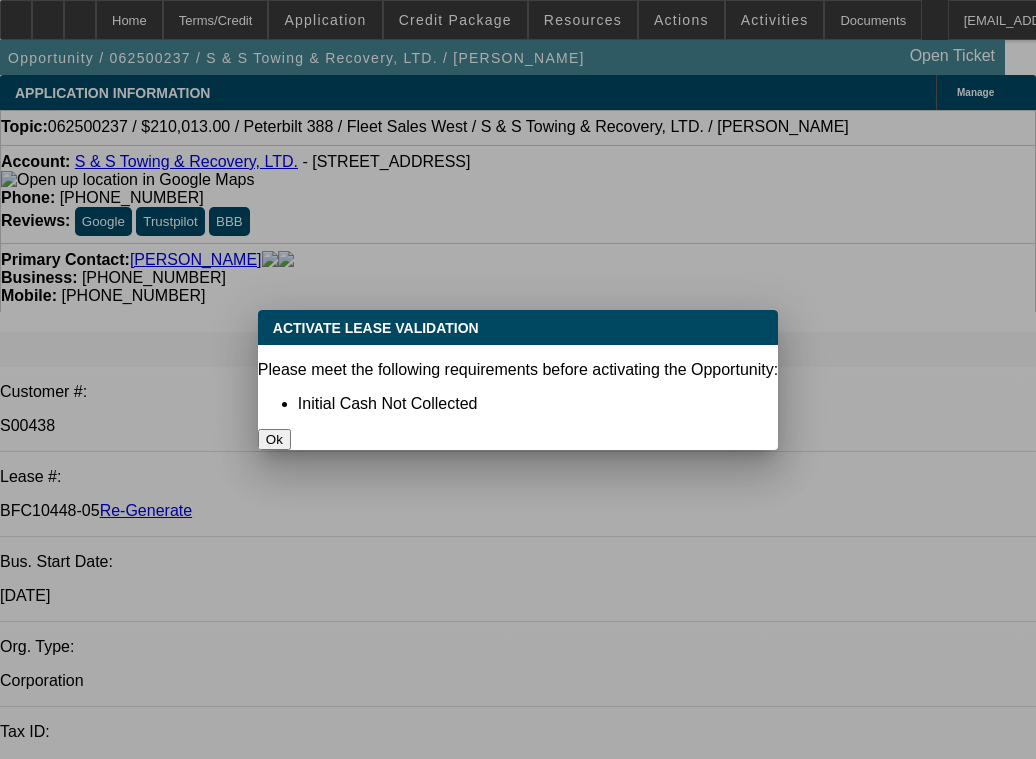 click on "Ok" at bounding box center (274, 439) 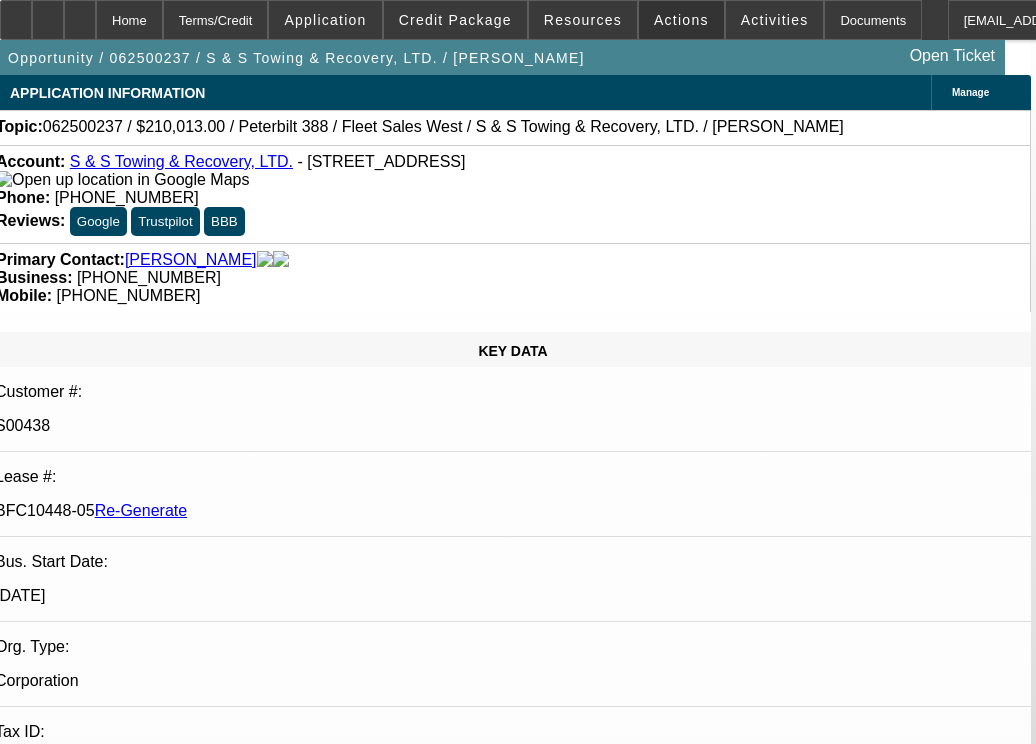 scroll, scrollTop: 0, scrollLeft: 17, axis: horizontal 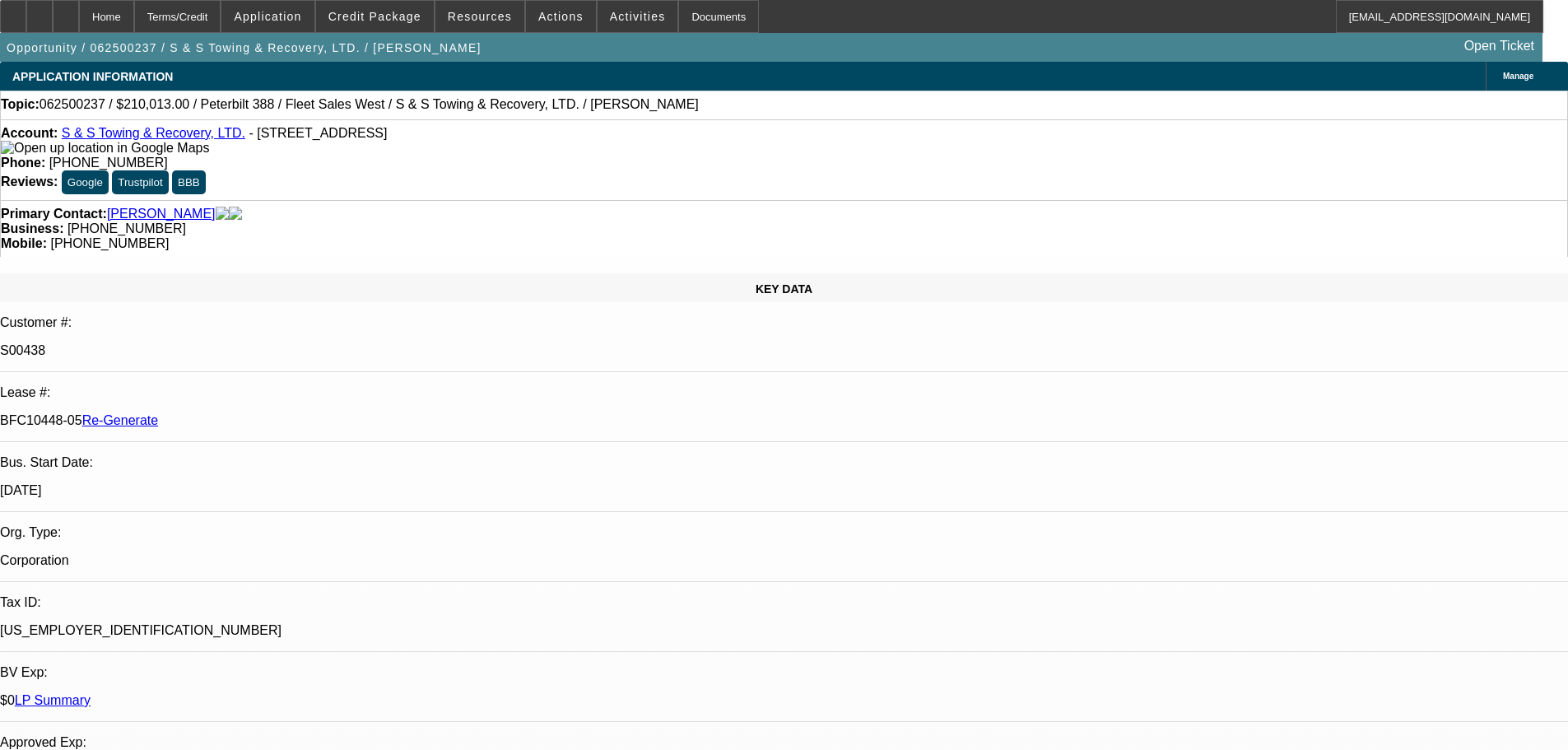 click at bounding box center [491, 6319] 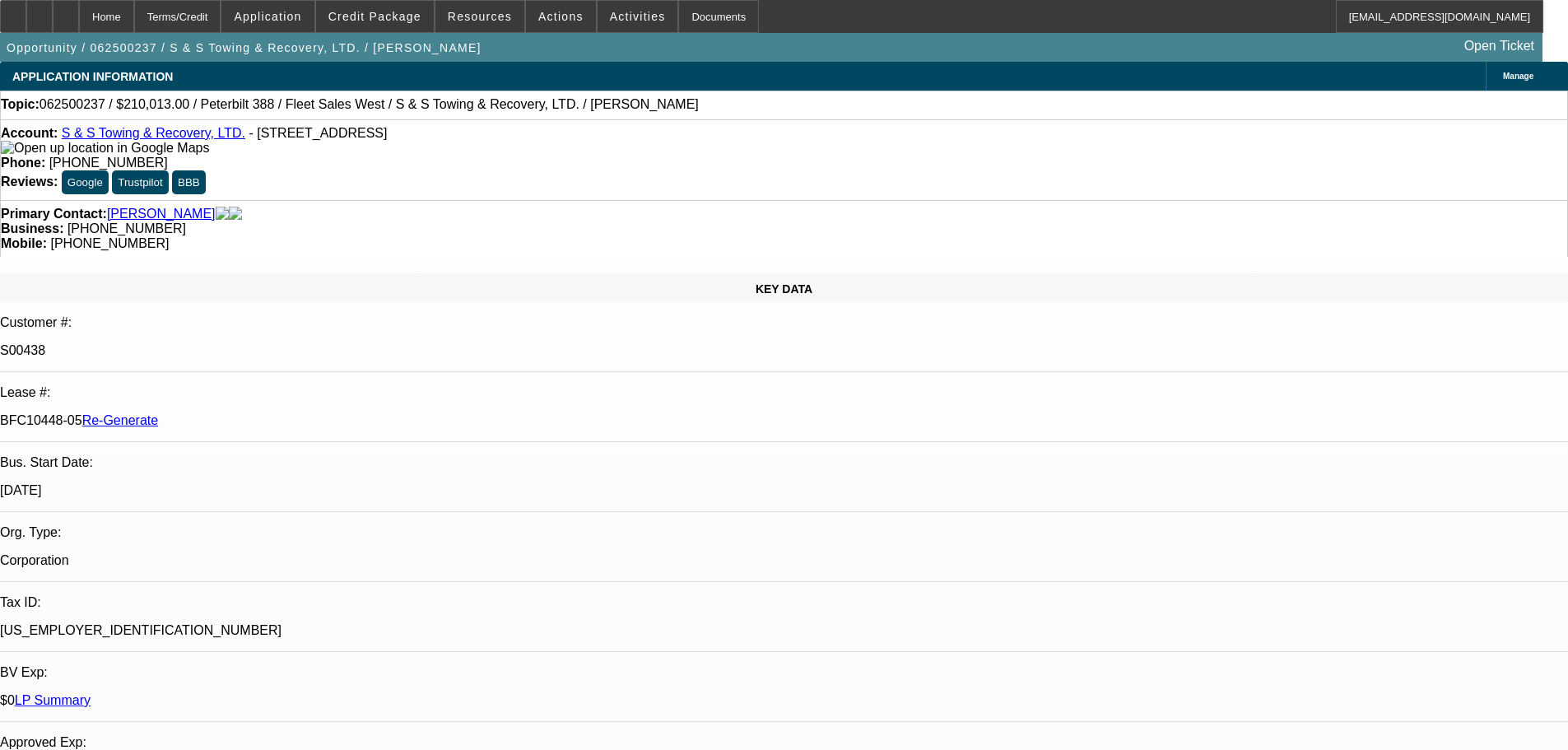 type on "wire" 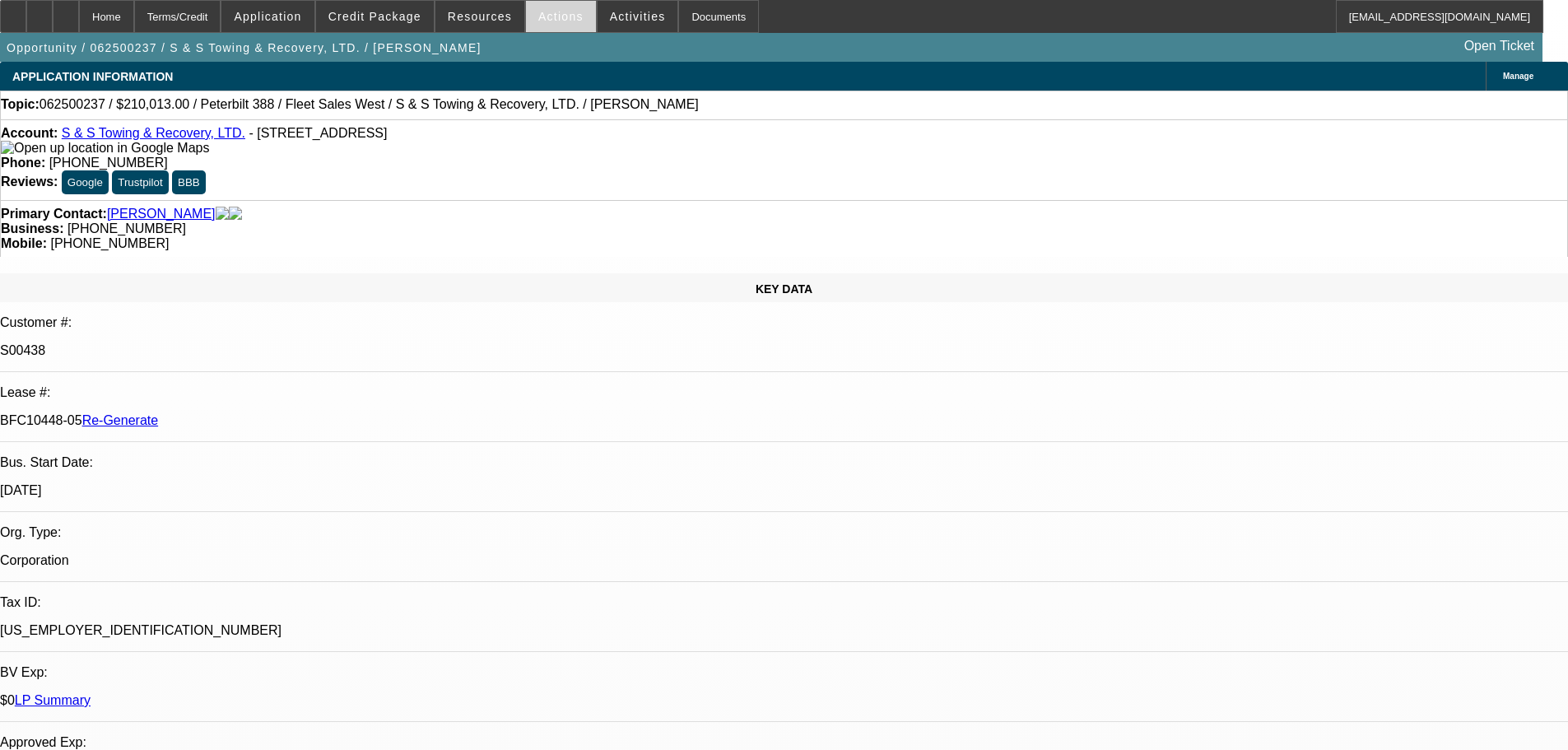 click at bounding box center [561, 16] 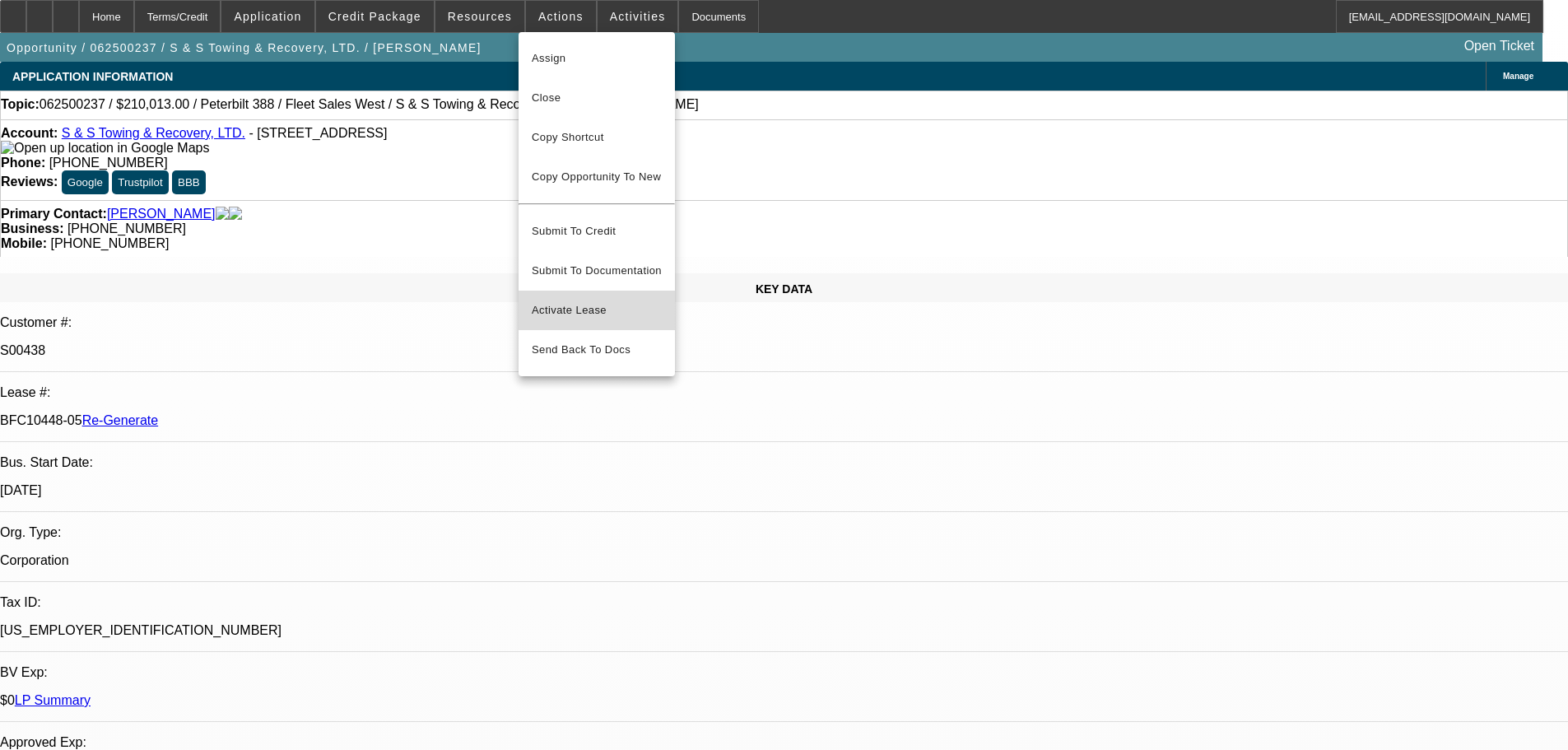 click on "Activate Lease" at bounding box center (597, 310) 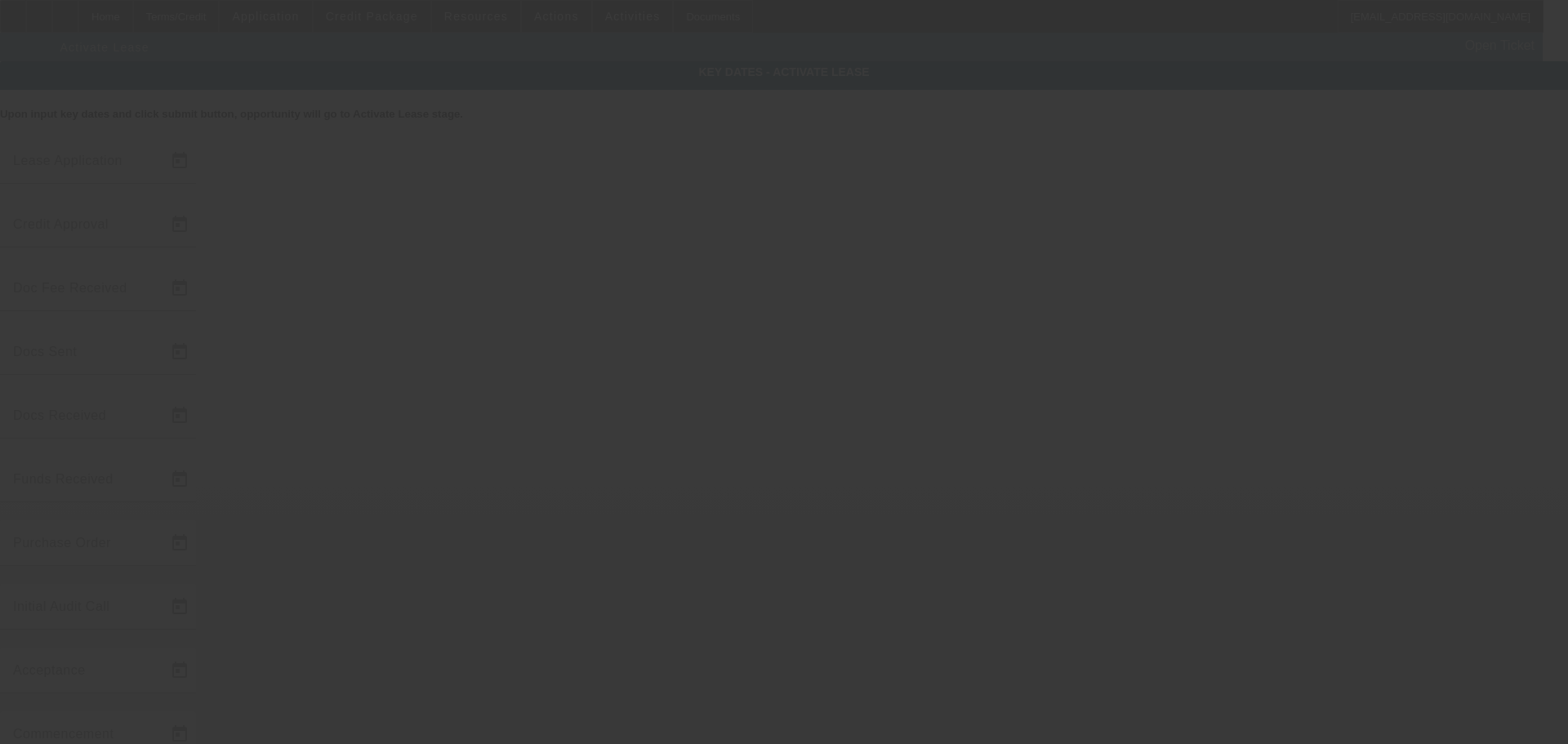type on "6/10/2025" 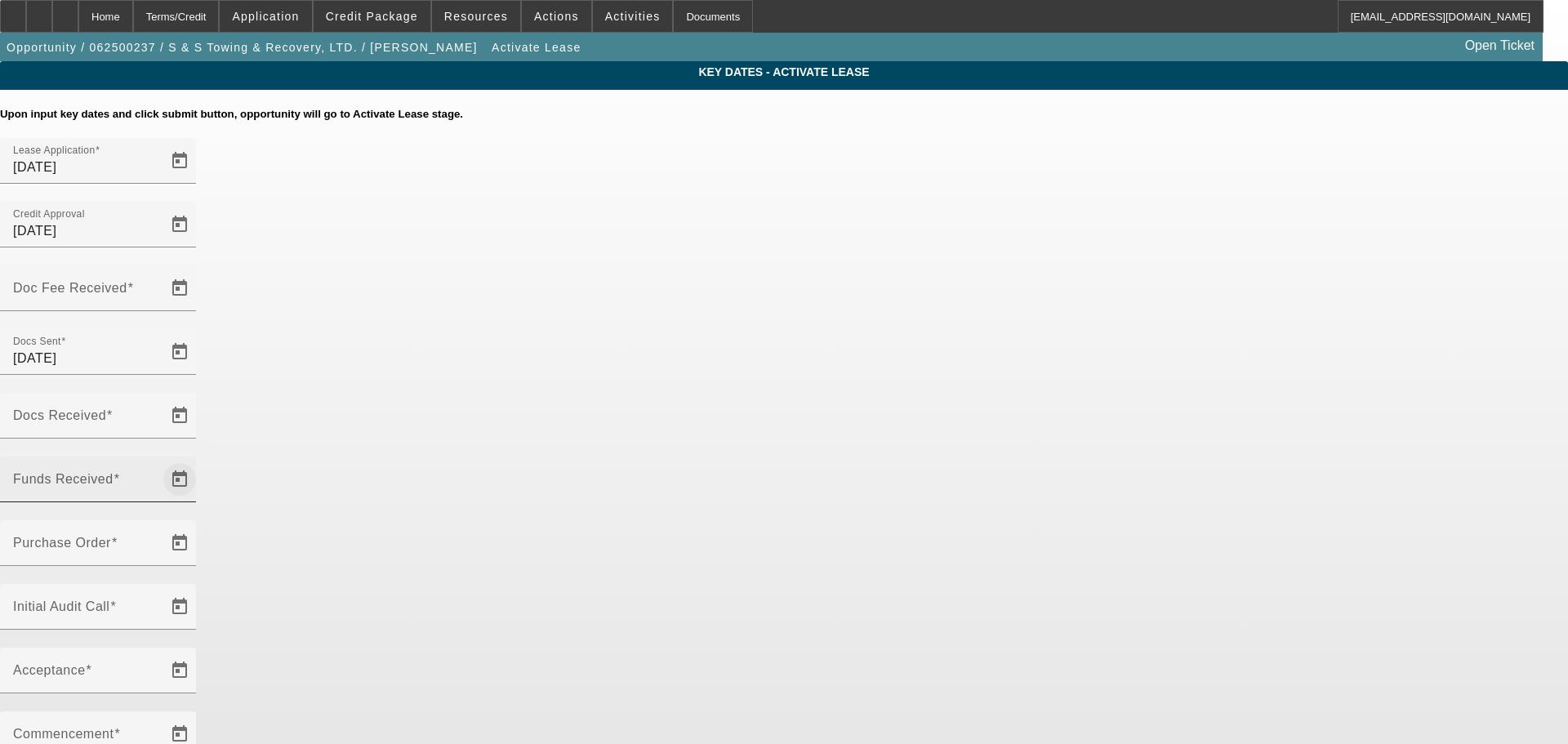 click 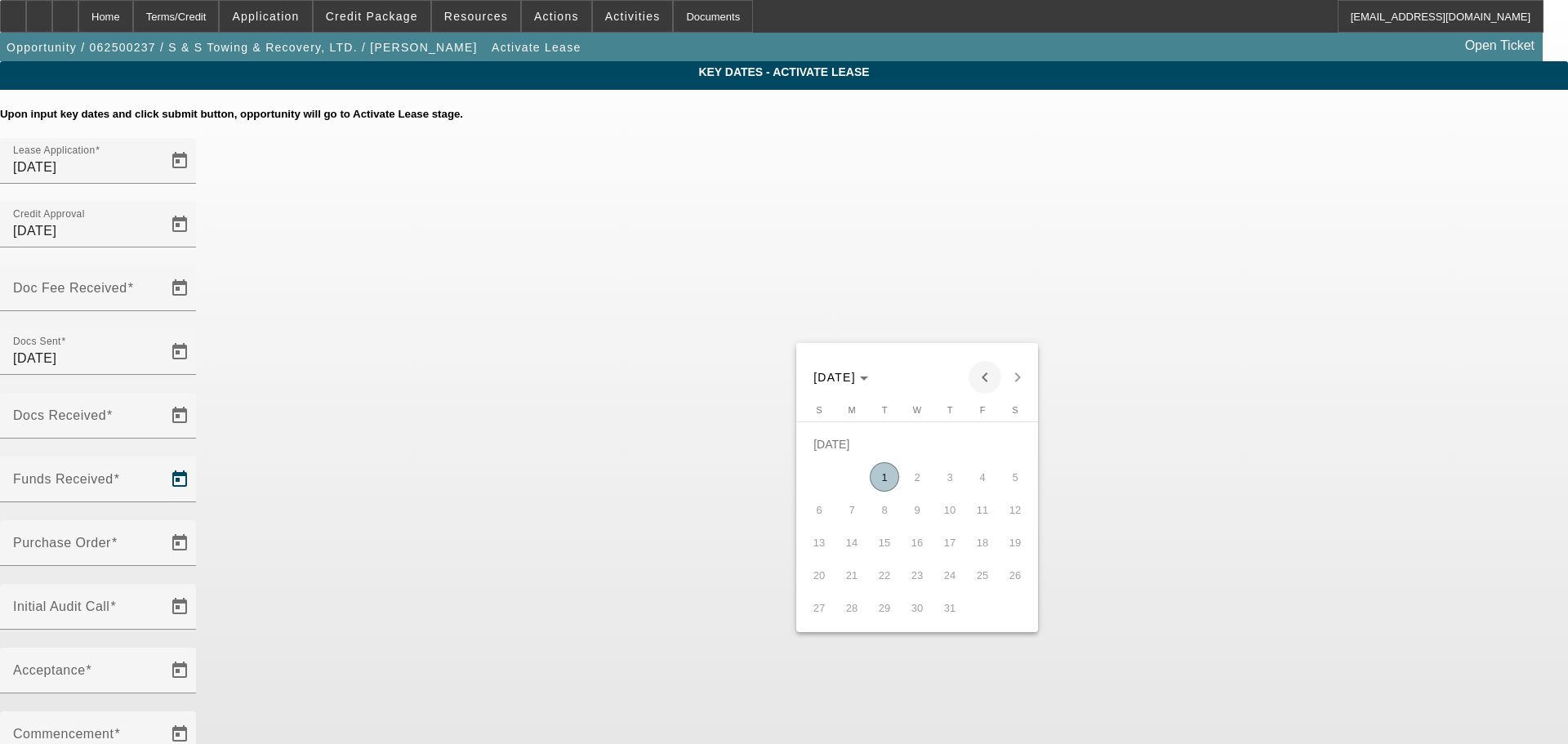 click at bounding box center (985, 377) 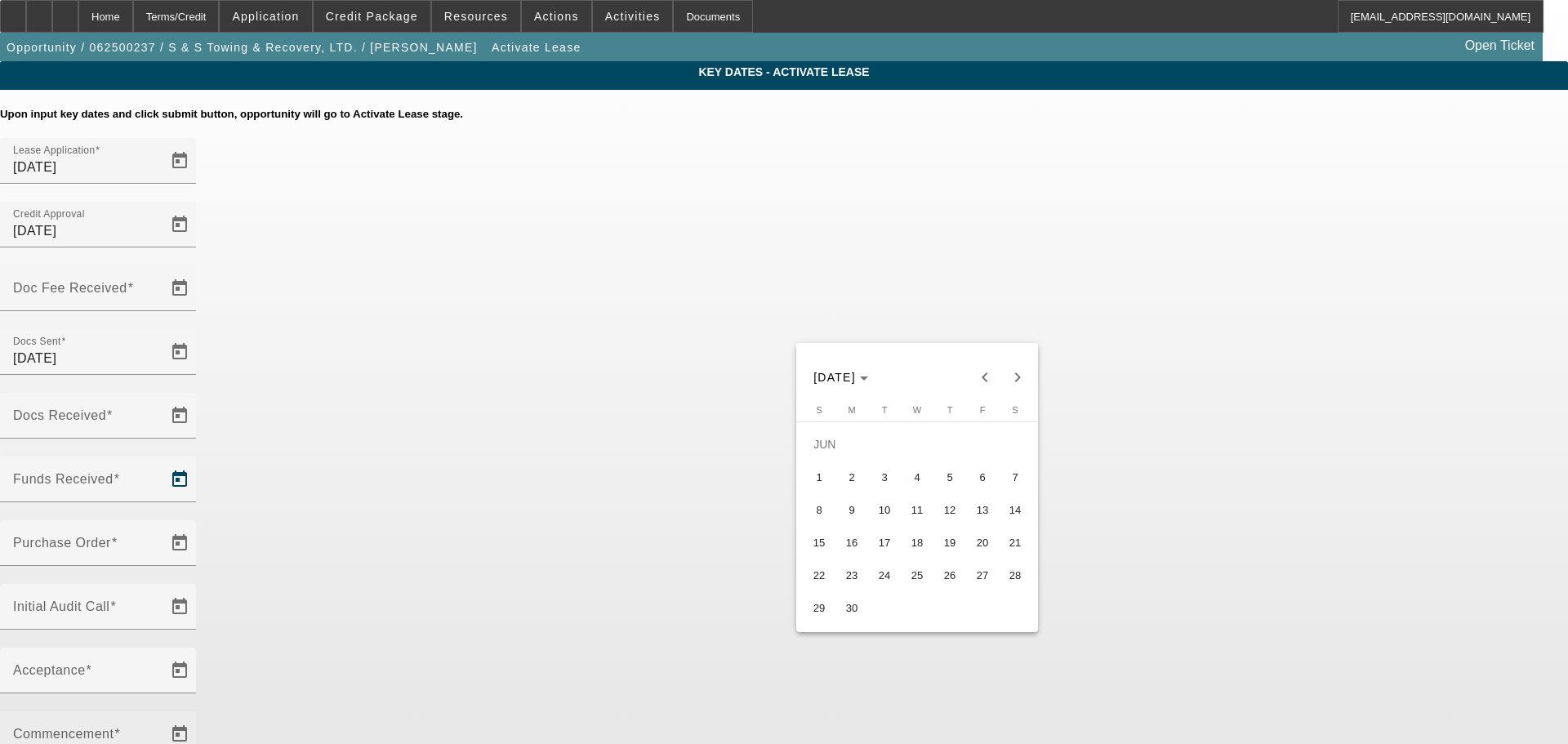 drag, startPoint x: 967, startPoint y: 583, endPoint x: 800, endPoint y: 453, distance: 211.63412 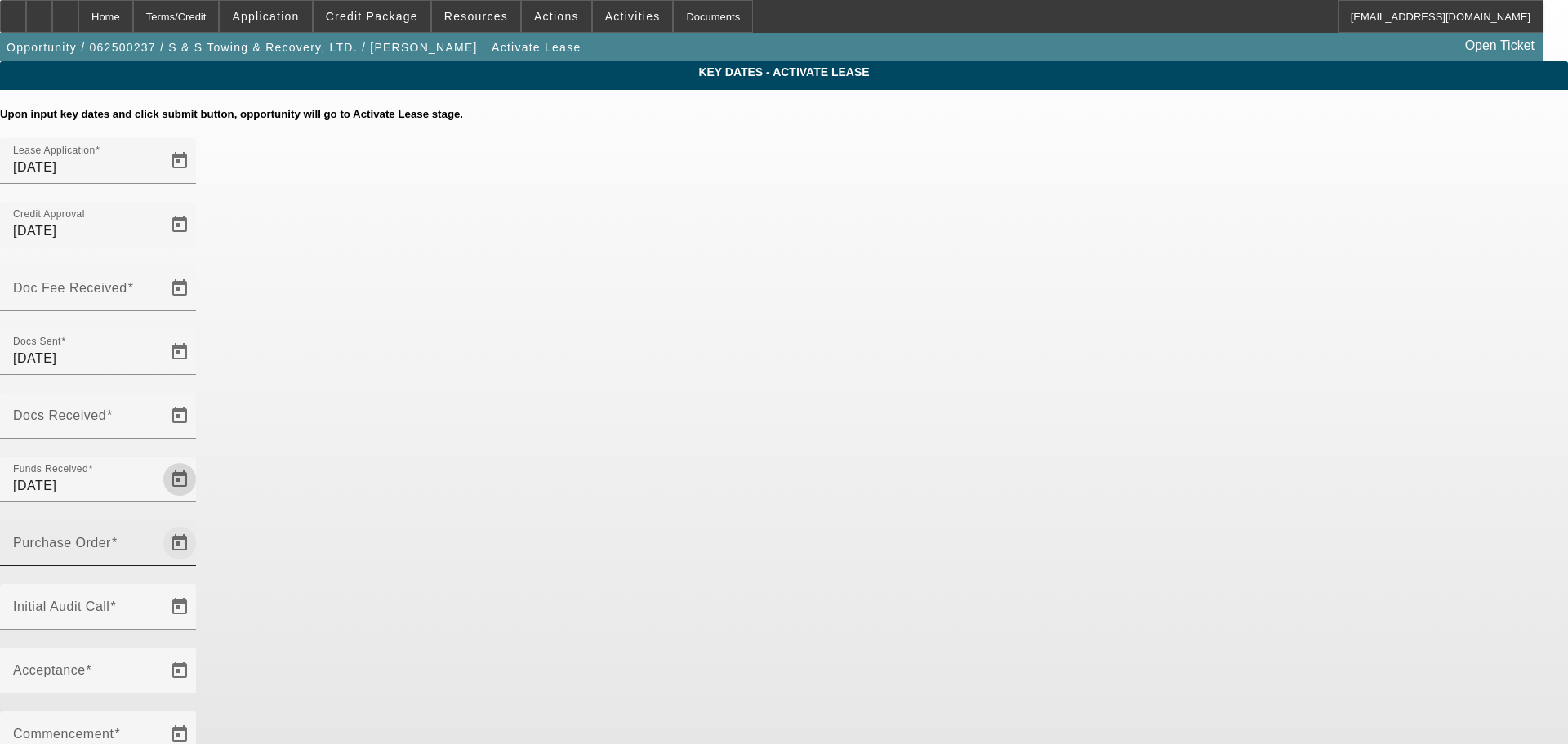click 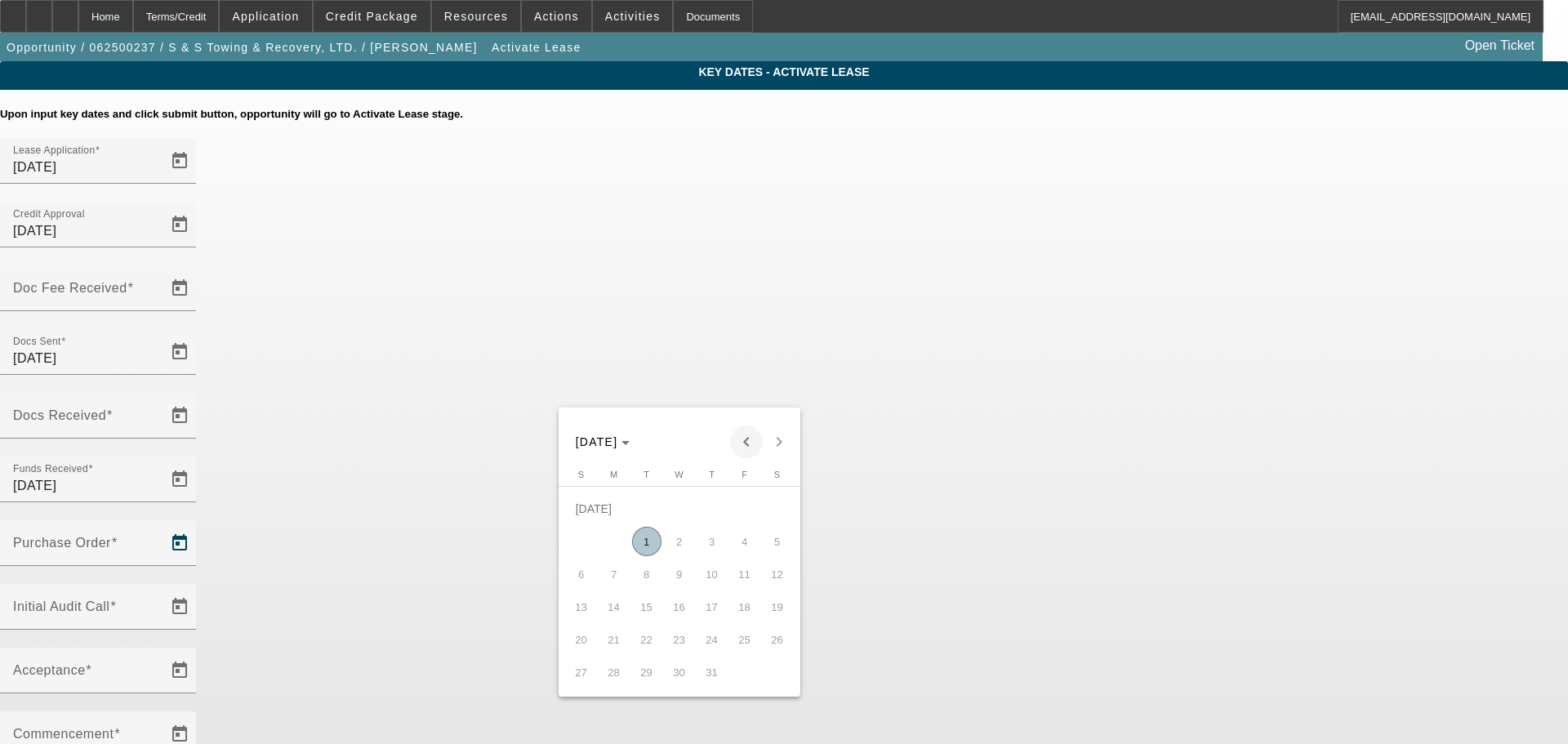 click at bounding box center (746, 442) 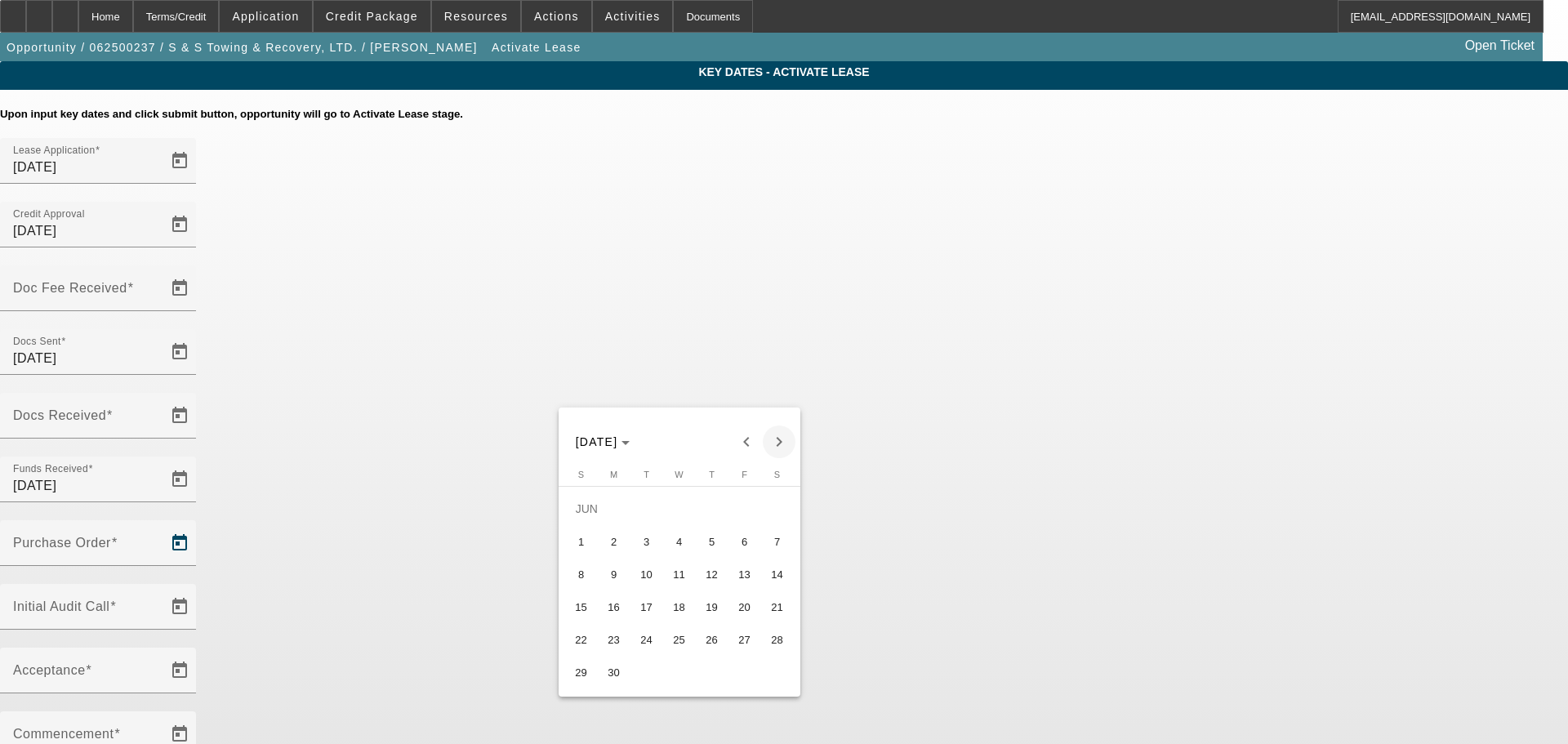 click at bounding box center (779, 442) 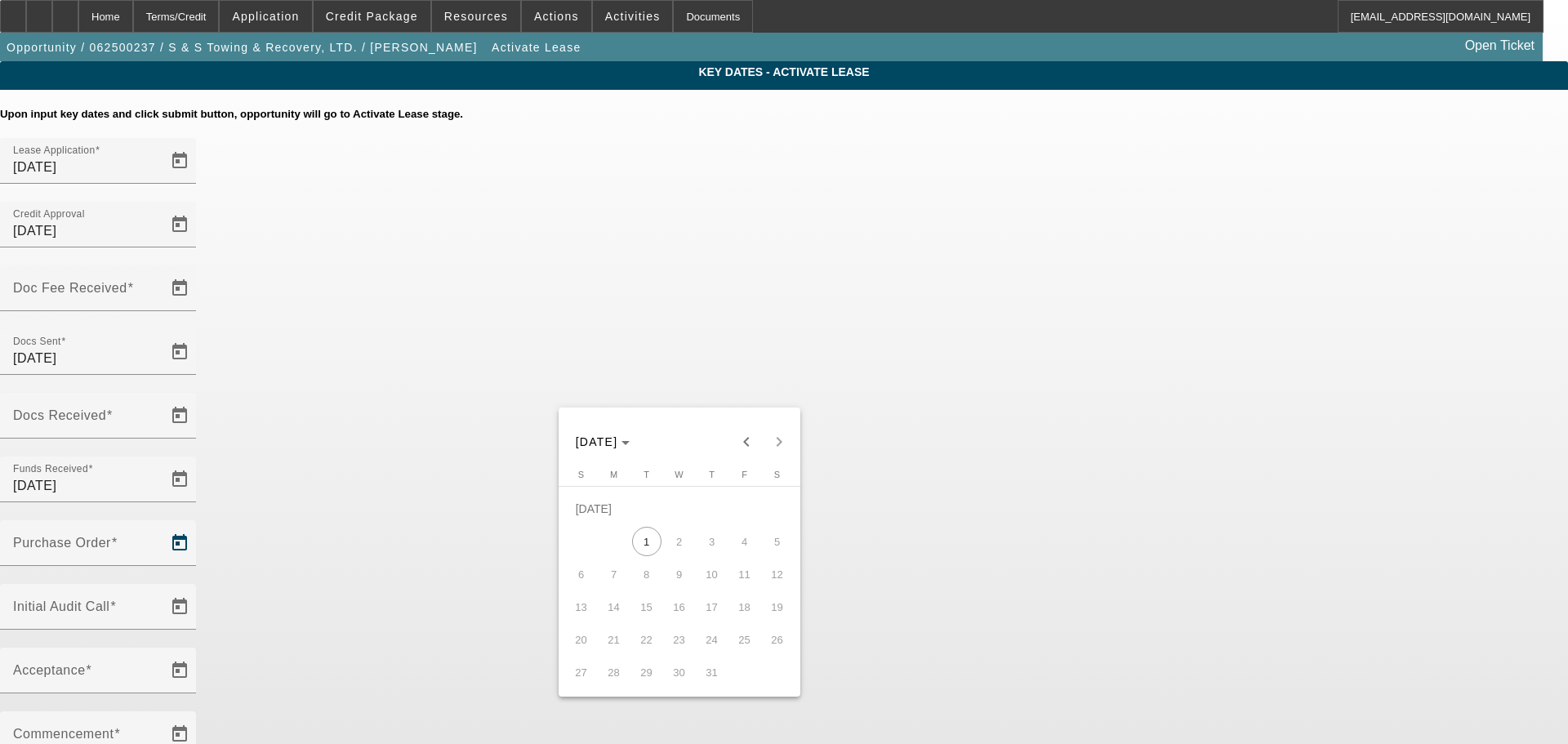 click on "1" at bounding box center (647, 541) 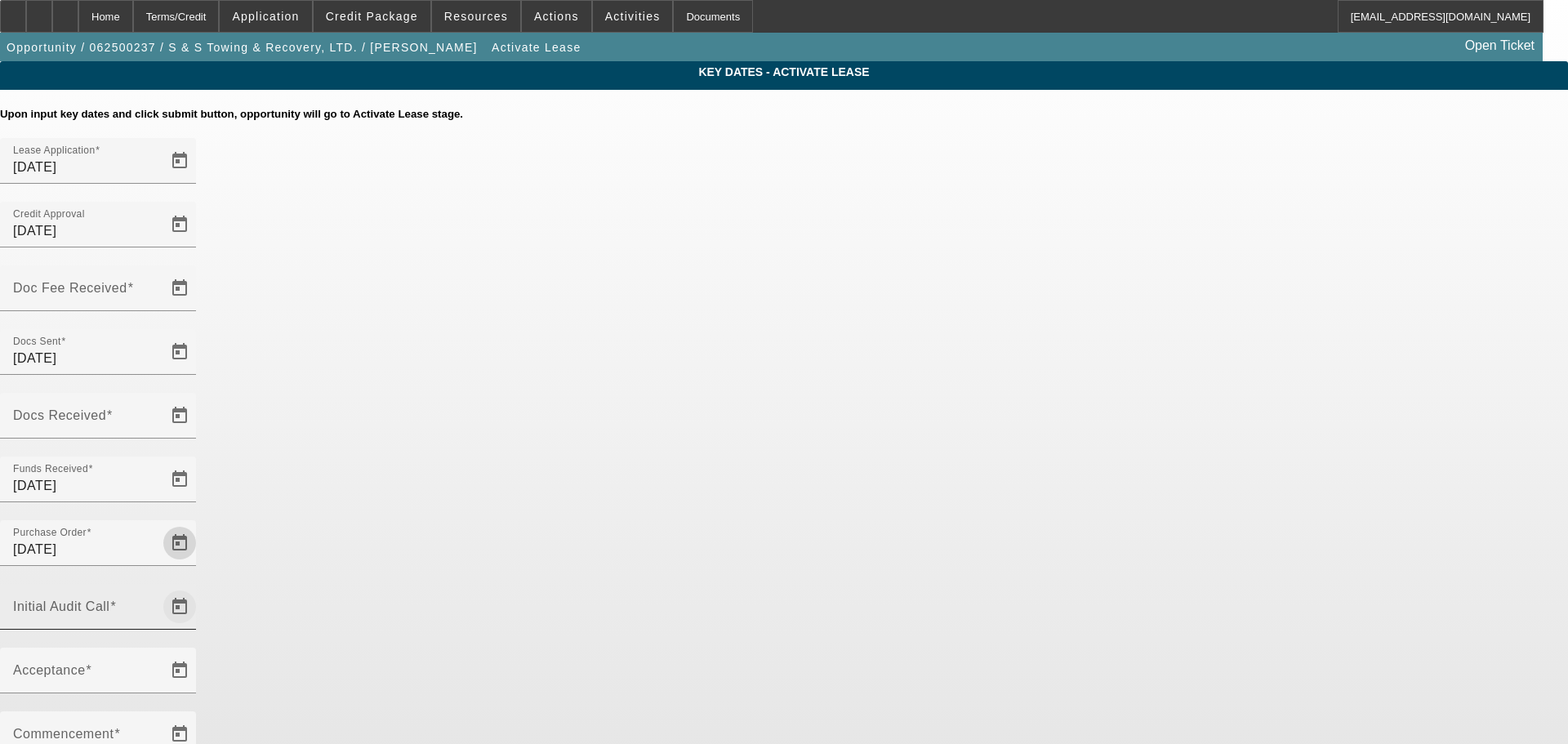 click 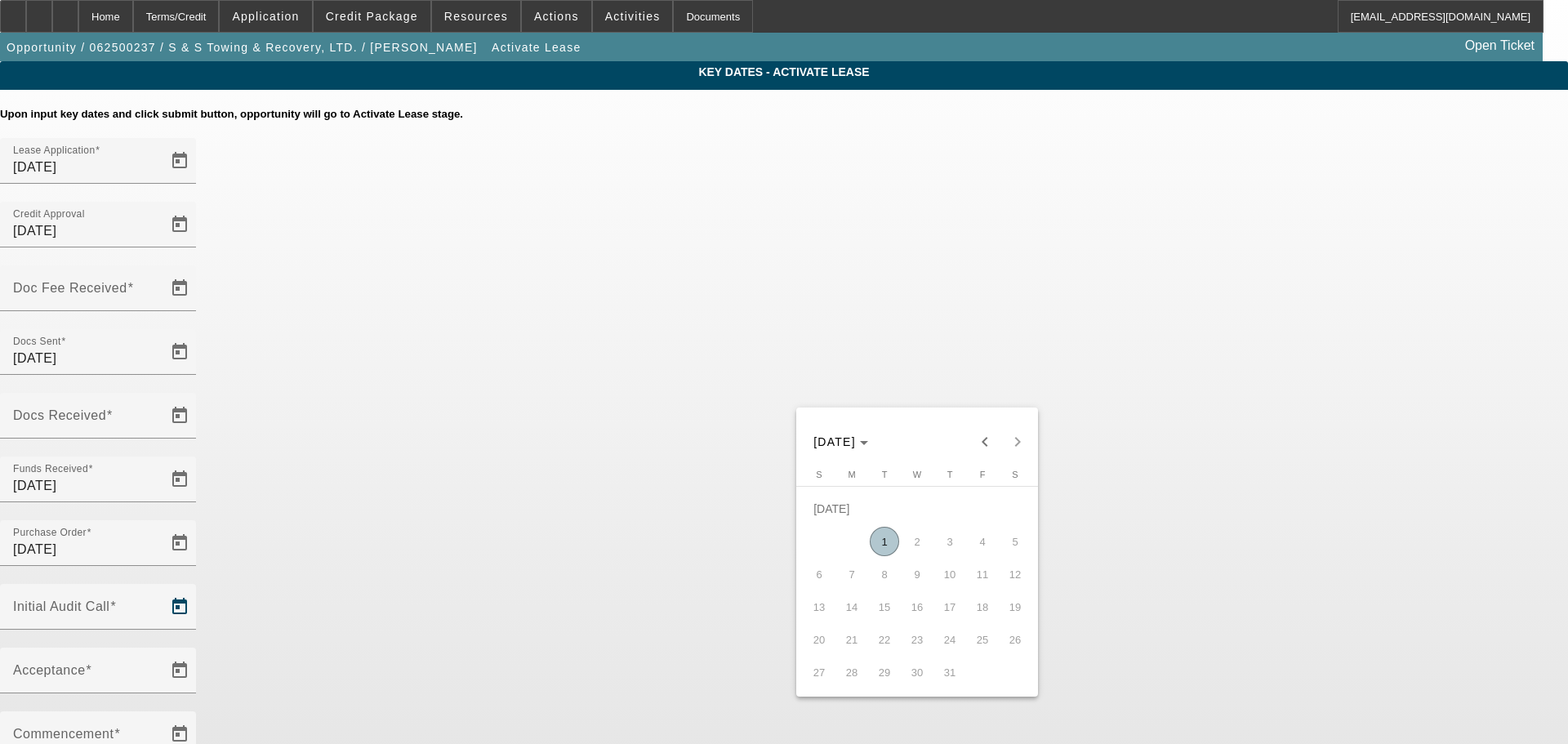 click on "1" at bounding box center (884, 541) 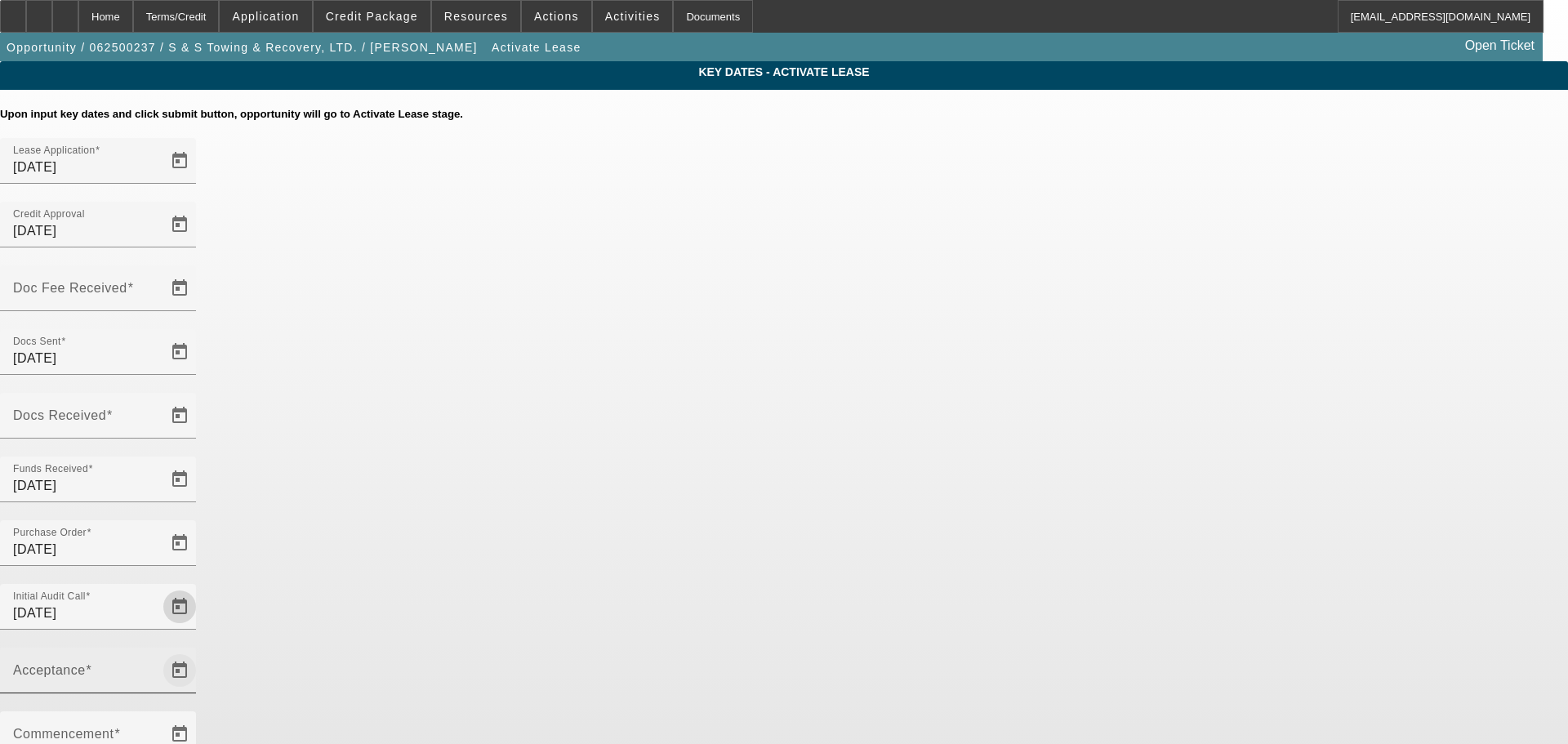 click 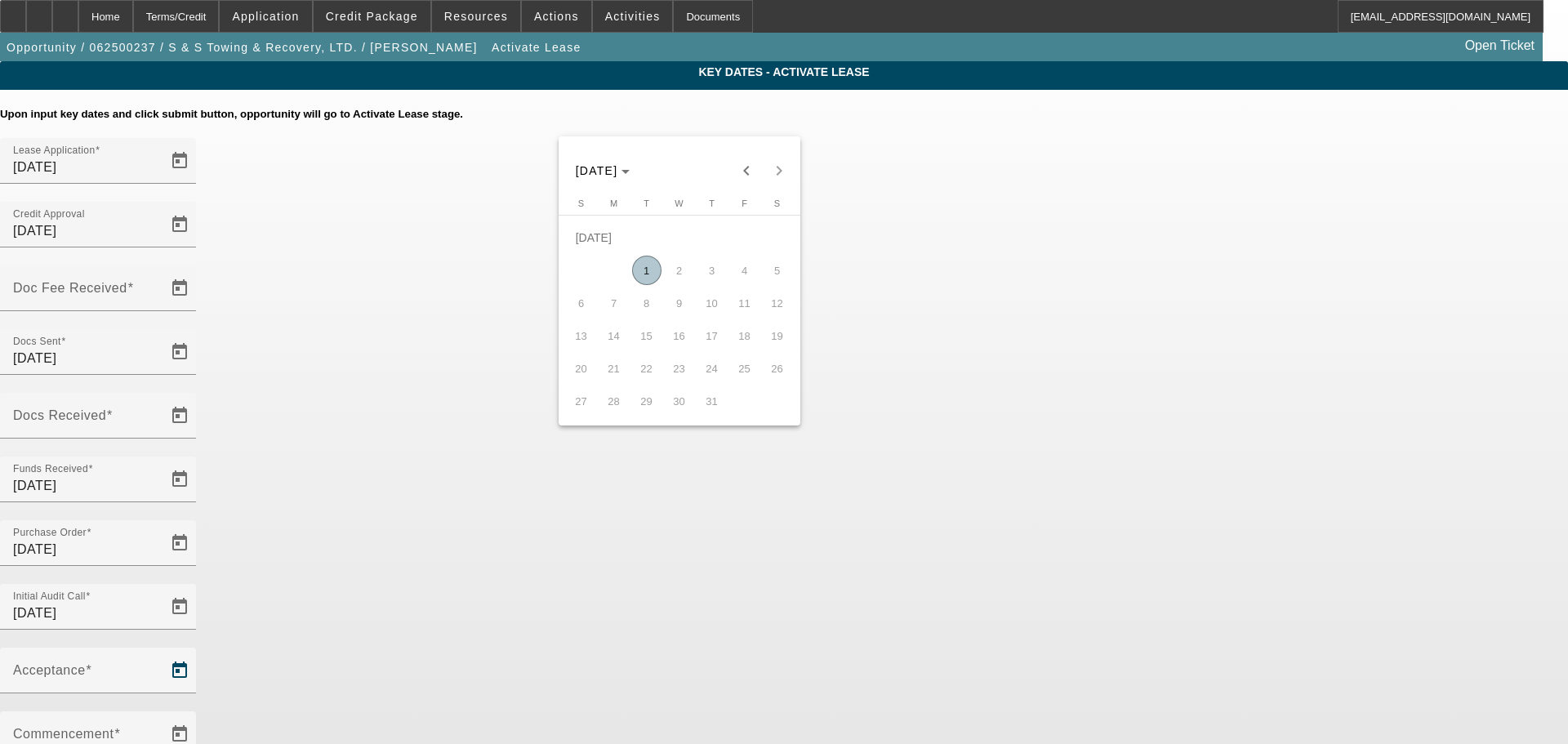 click on "1" at bounding box center (647, 270) 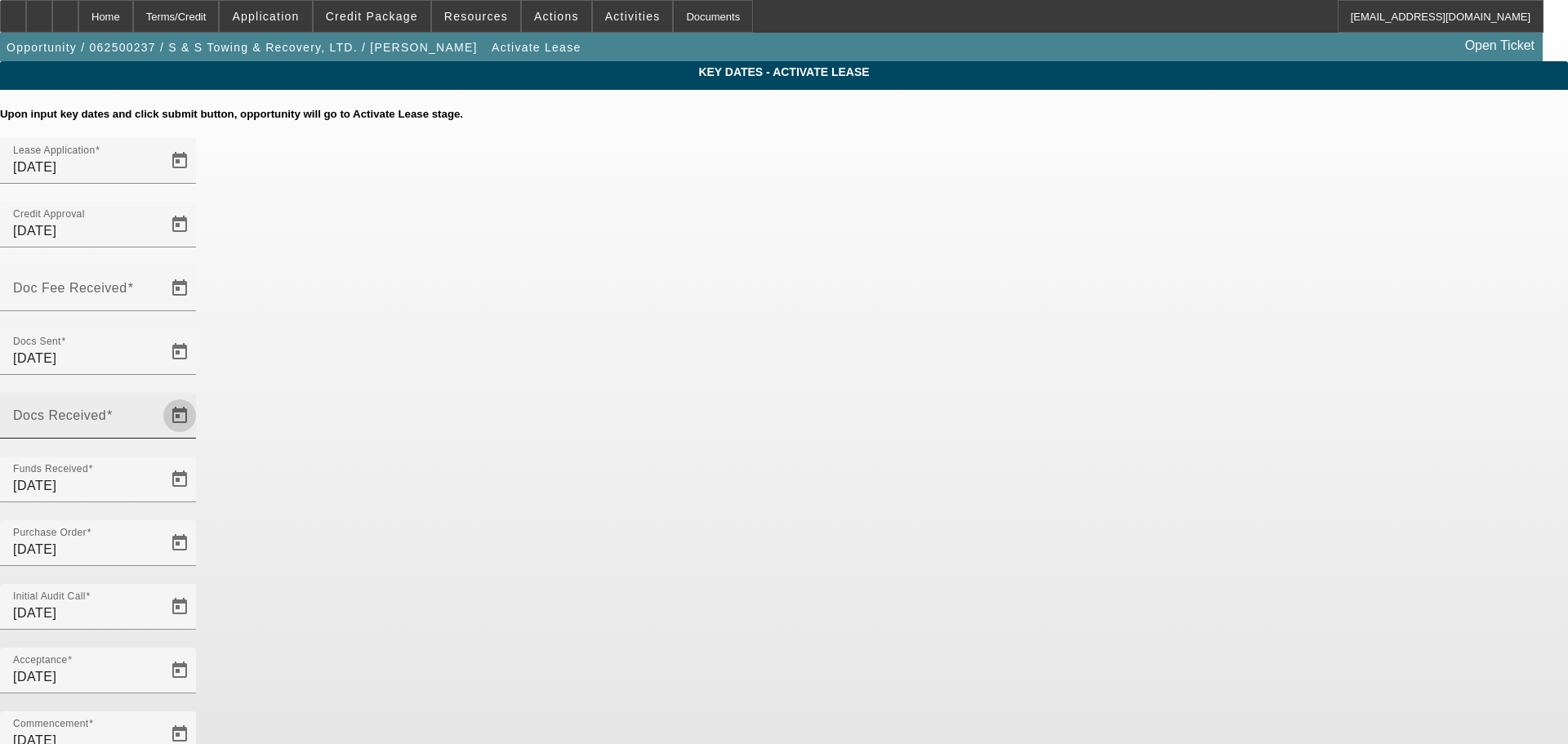 click 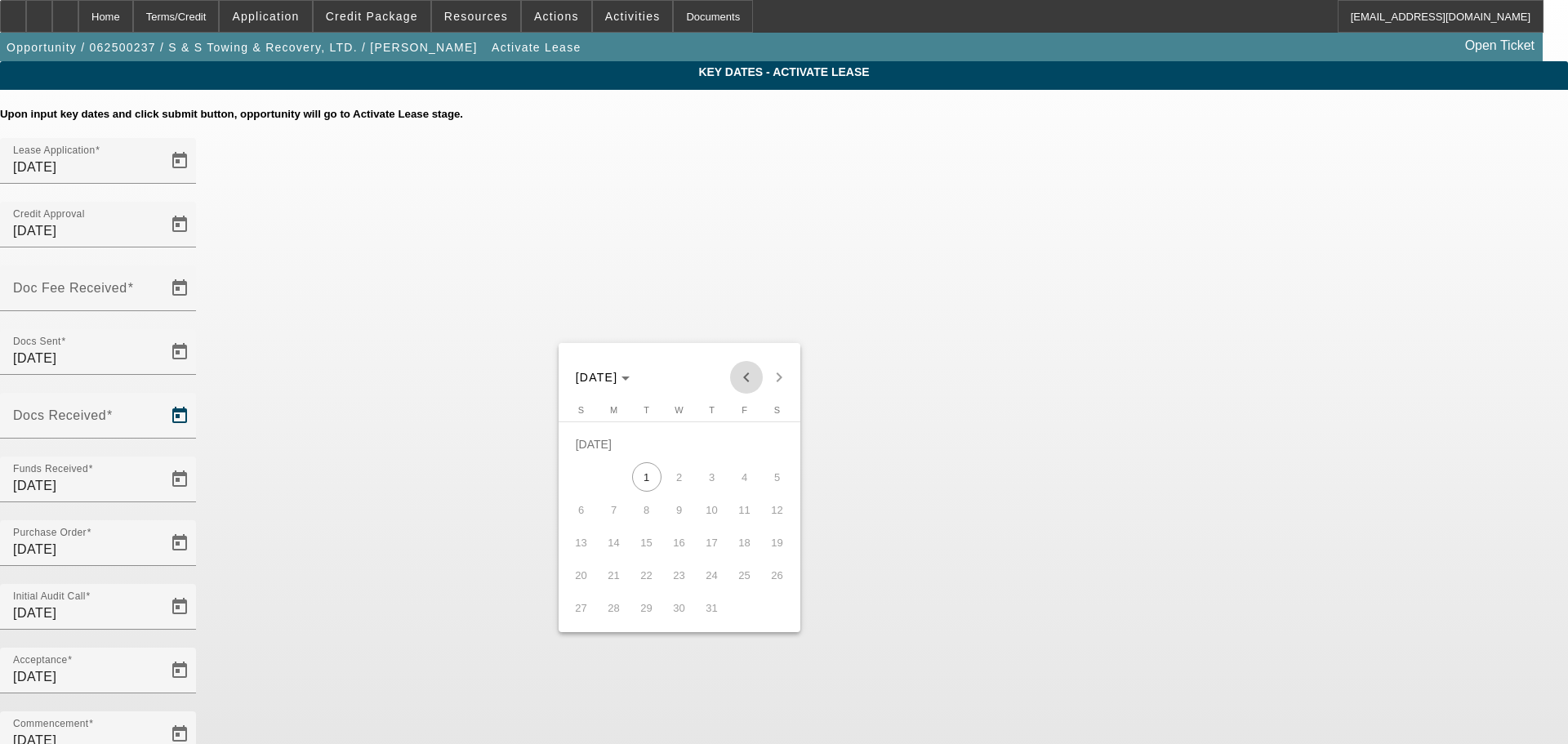 click at bounding box center [746, 377] 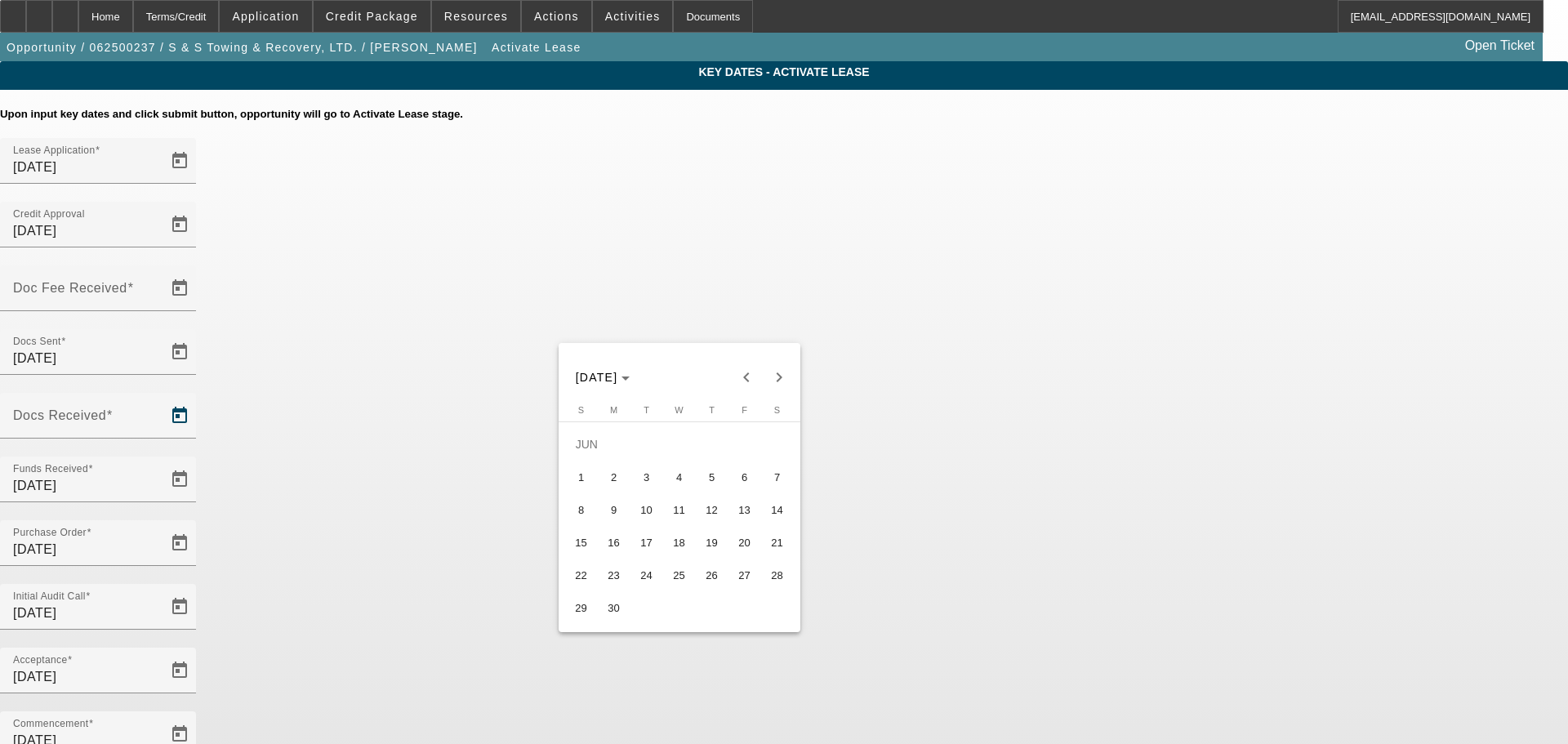 click on "30" at bounding box center [614, 608] 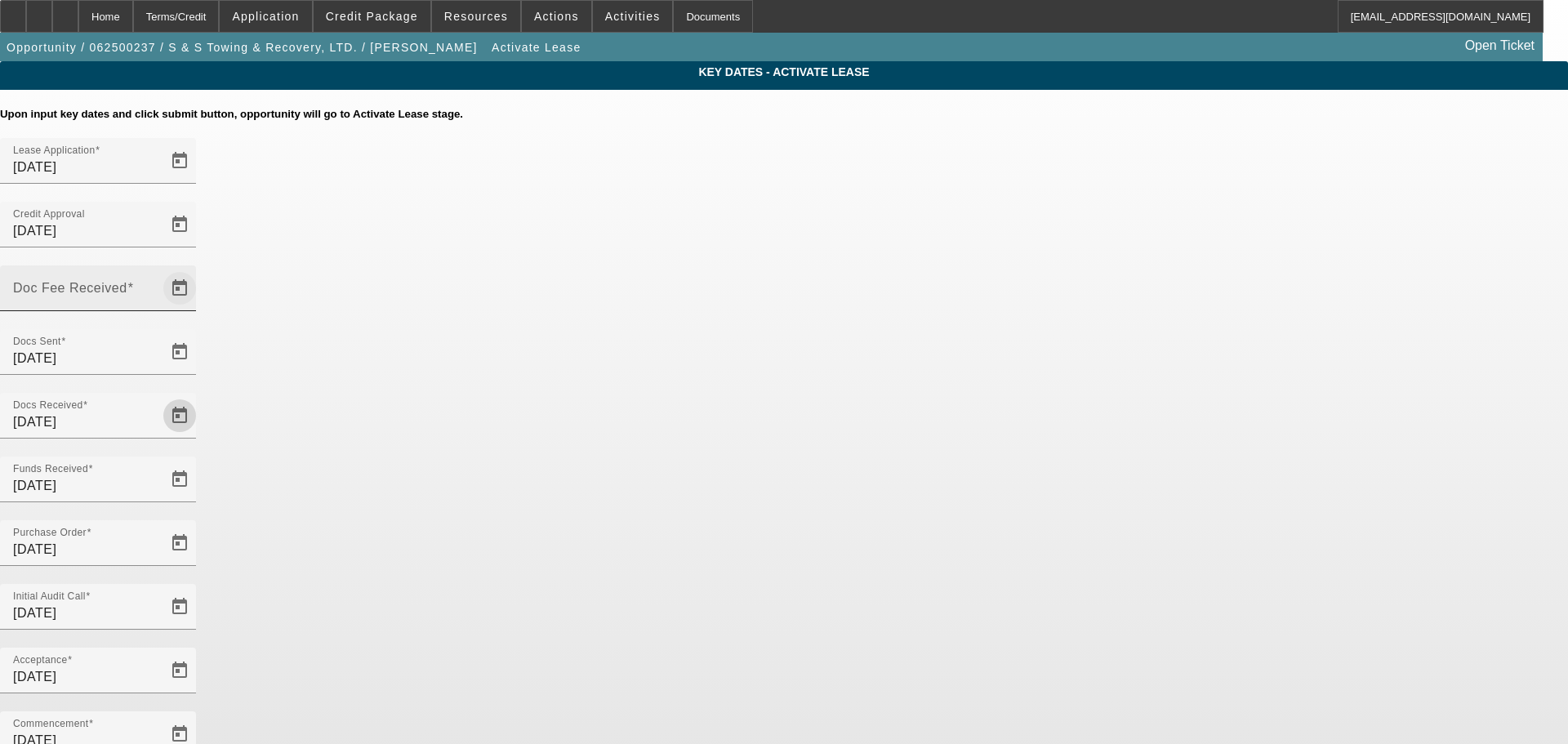 click 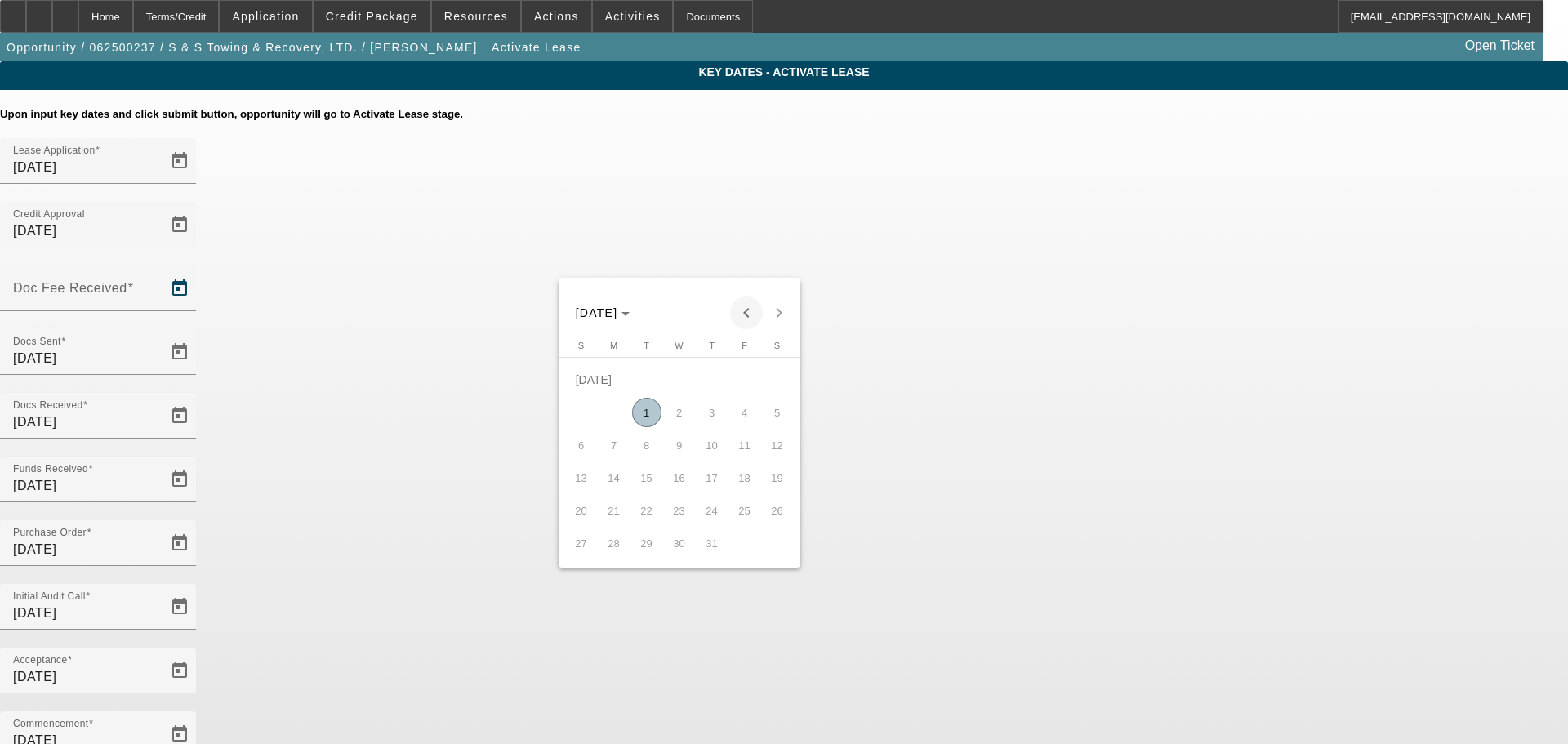 click at bounding box center (746, 313) 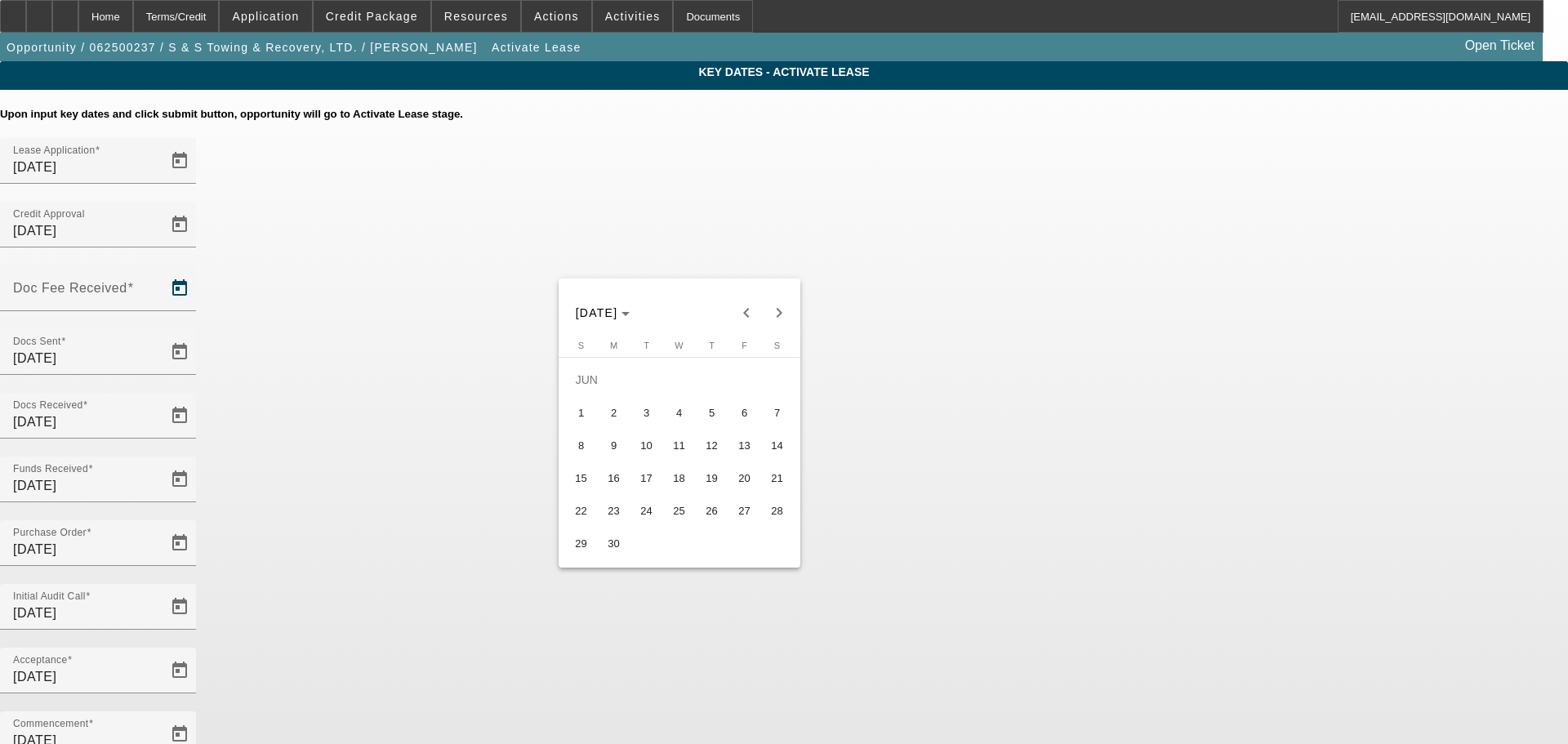 click on "27" at bounding box center (745, 510) 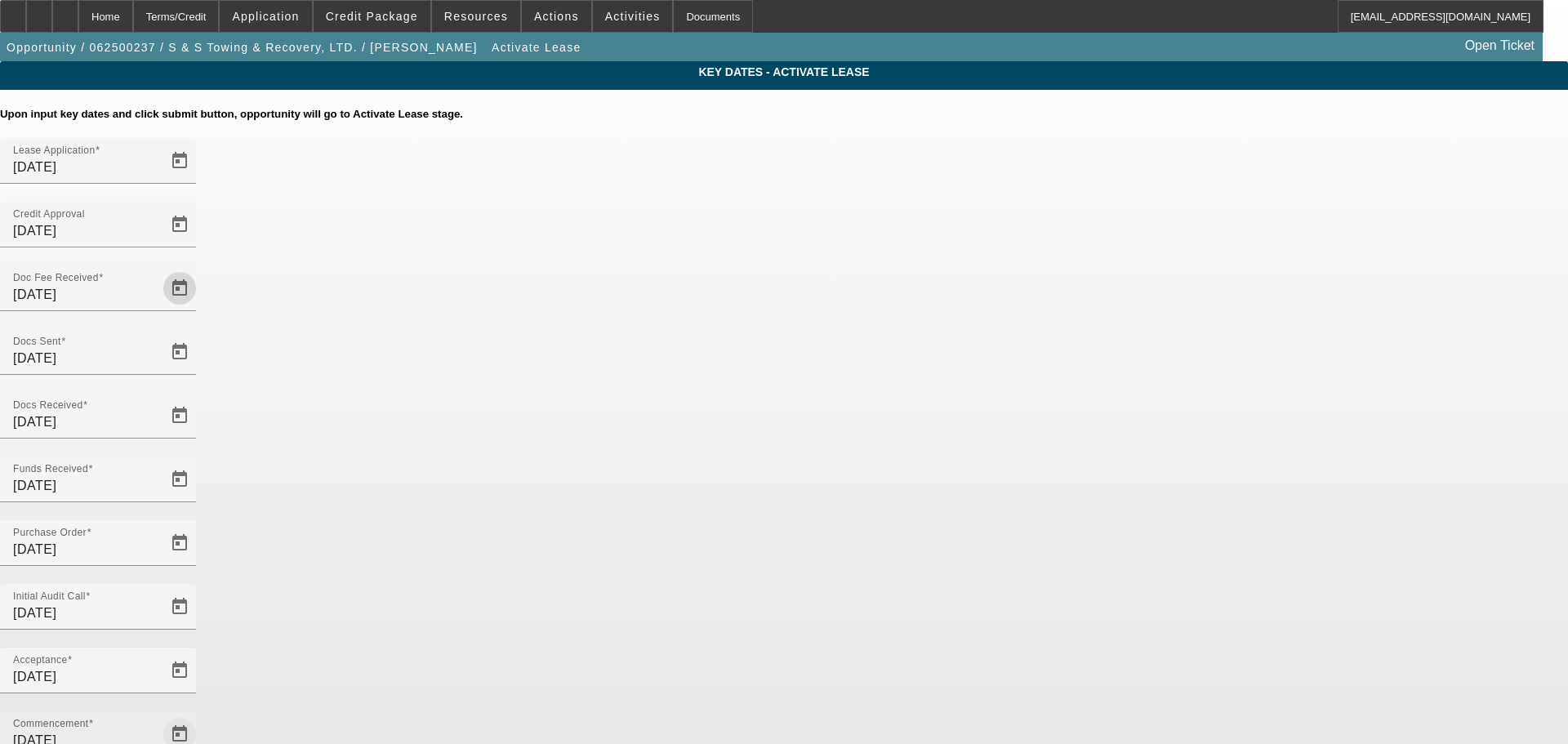 click 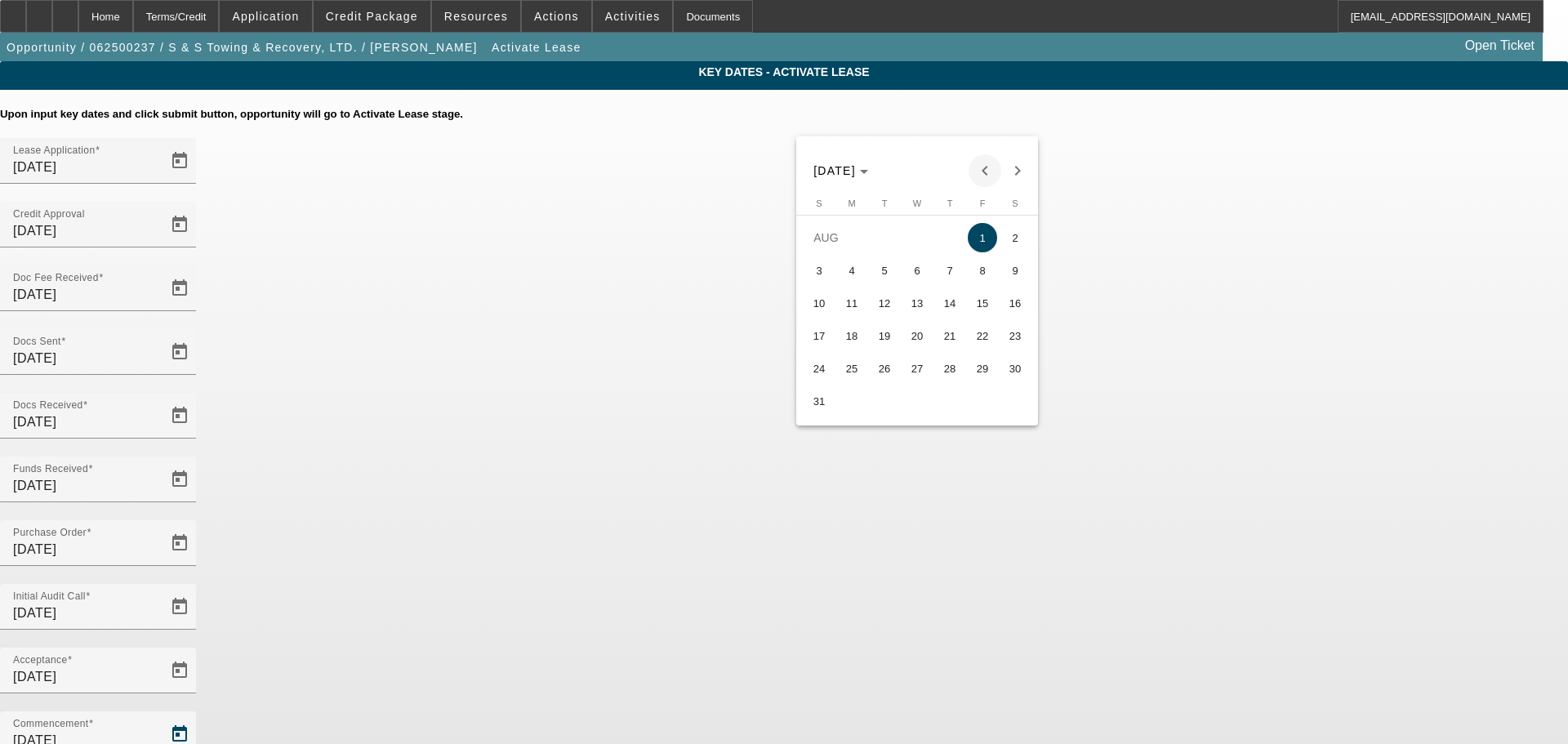 click at bounding box center [985, 171] 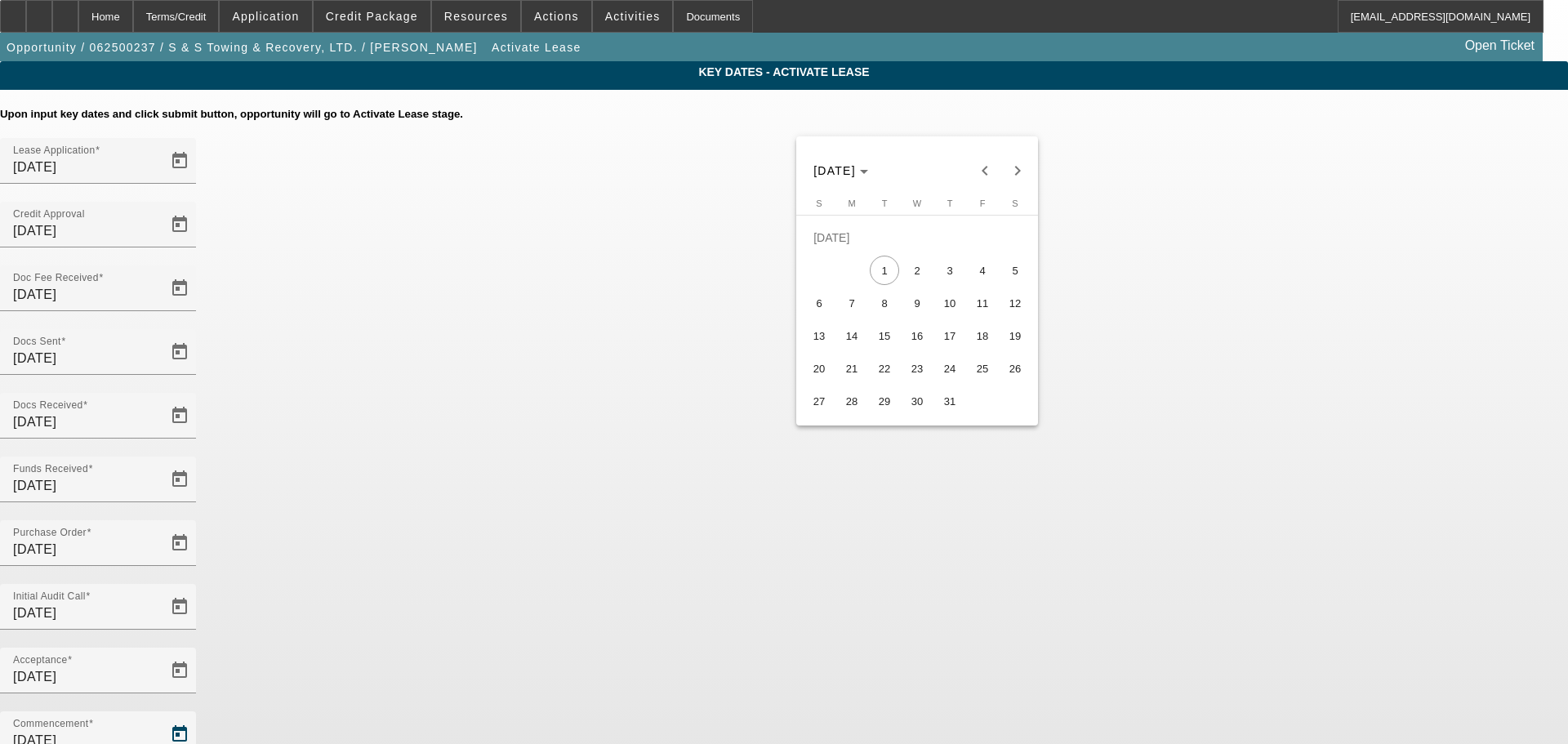 click on "15" at bounding box center [884, 336] 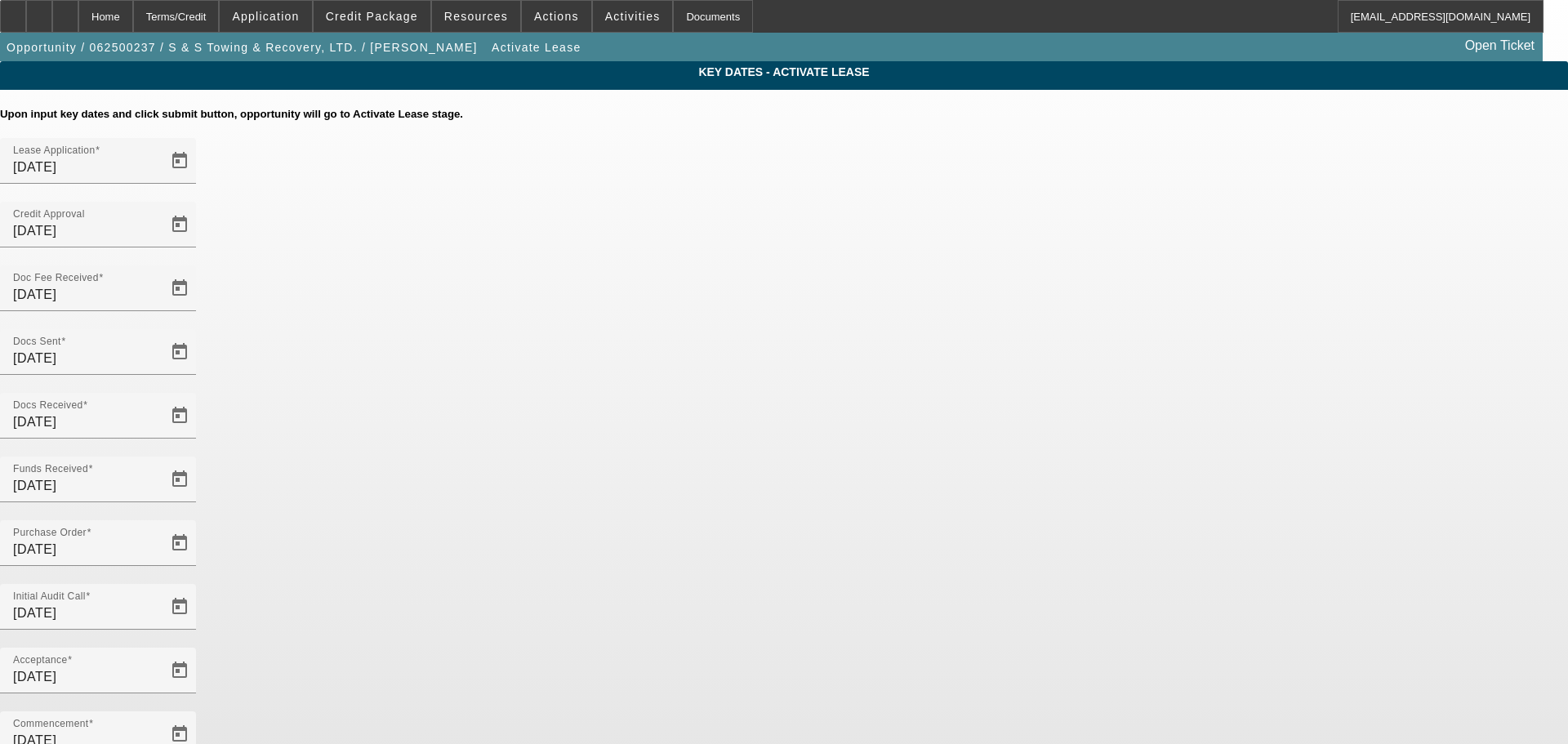 click 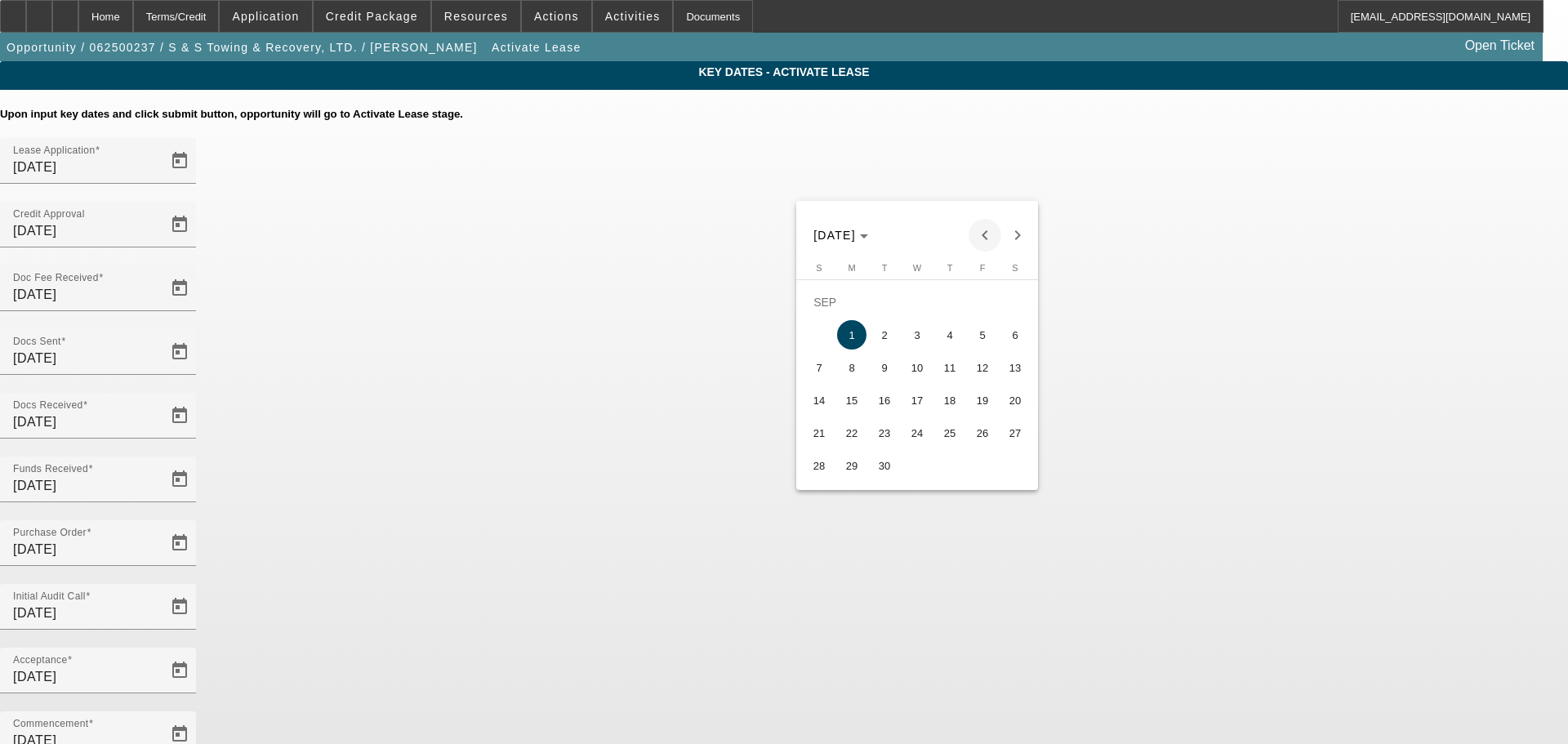 click at bounding box center [985, 235] 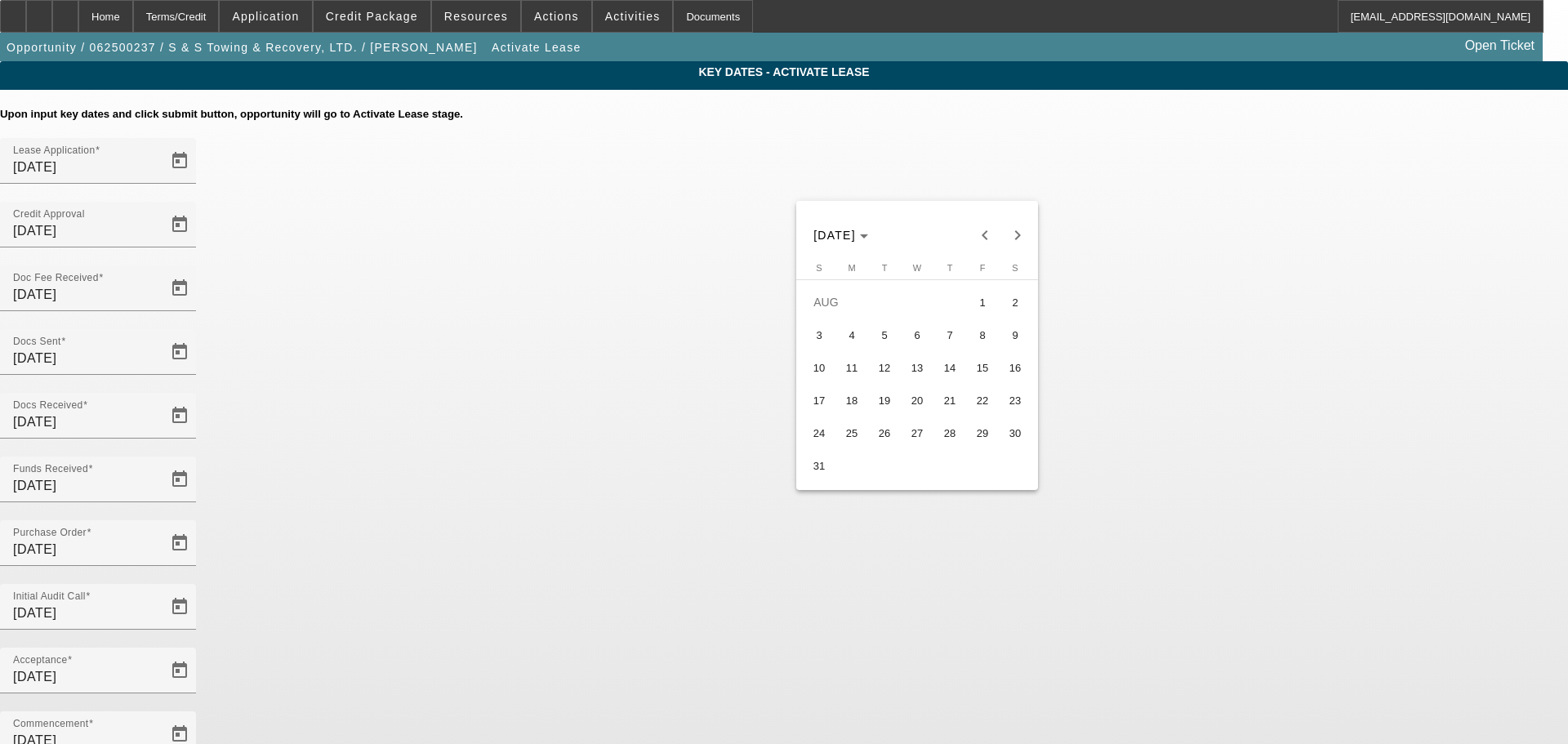click on "15" at bounding box center (982, 368) 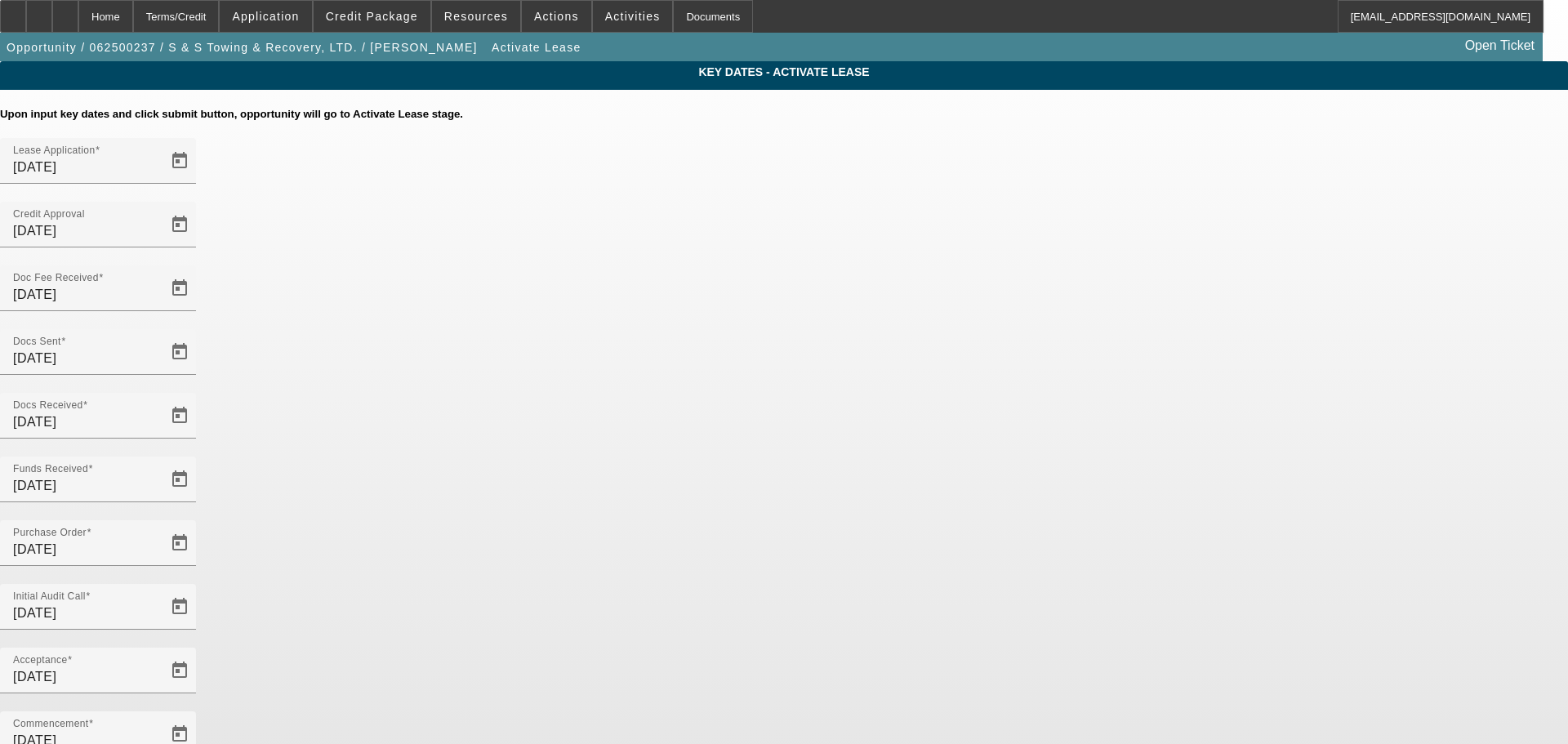 click on "Key Dates - Activate Lease
Upon input key dates and click submit button, opportunity will go to Activate Lease stage.
Lease Application
6/10/2025
Credit Approval
6/16/2025
Doc Fee Received" 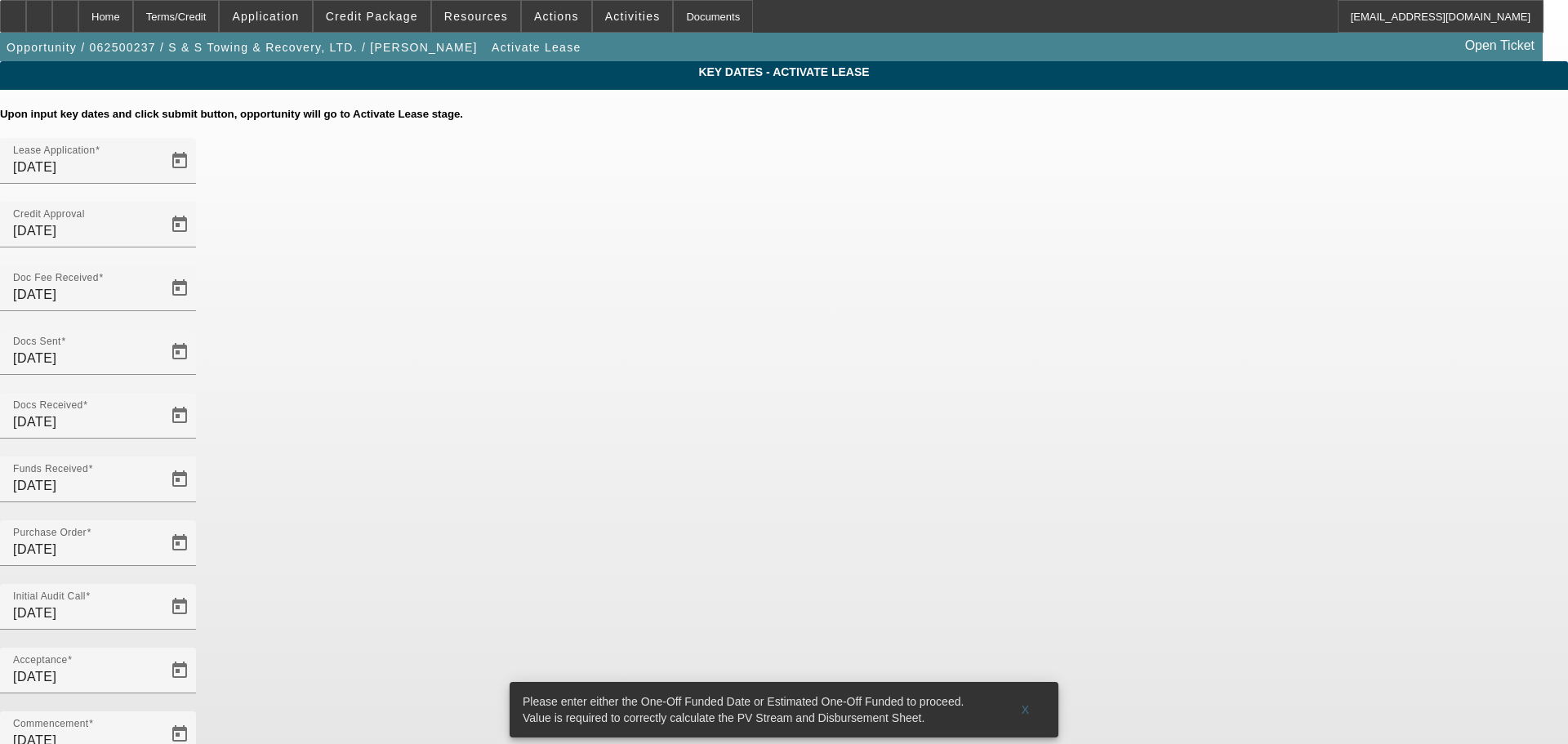 click 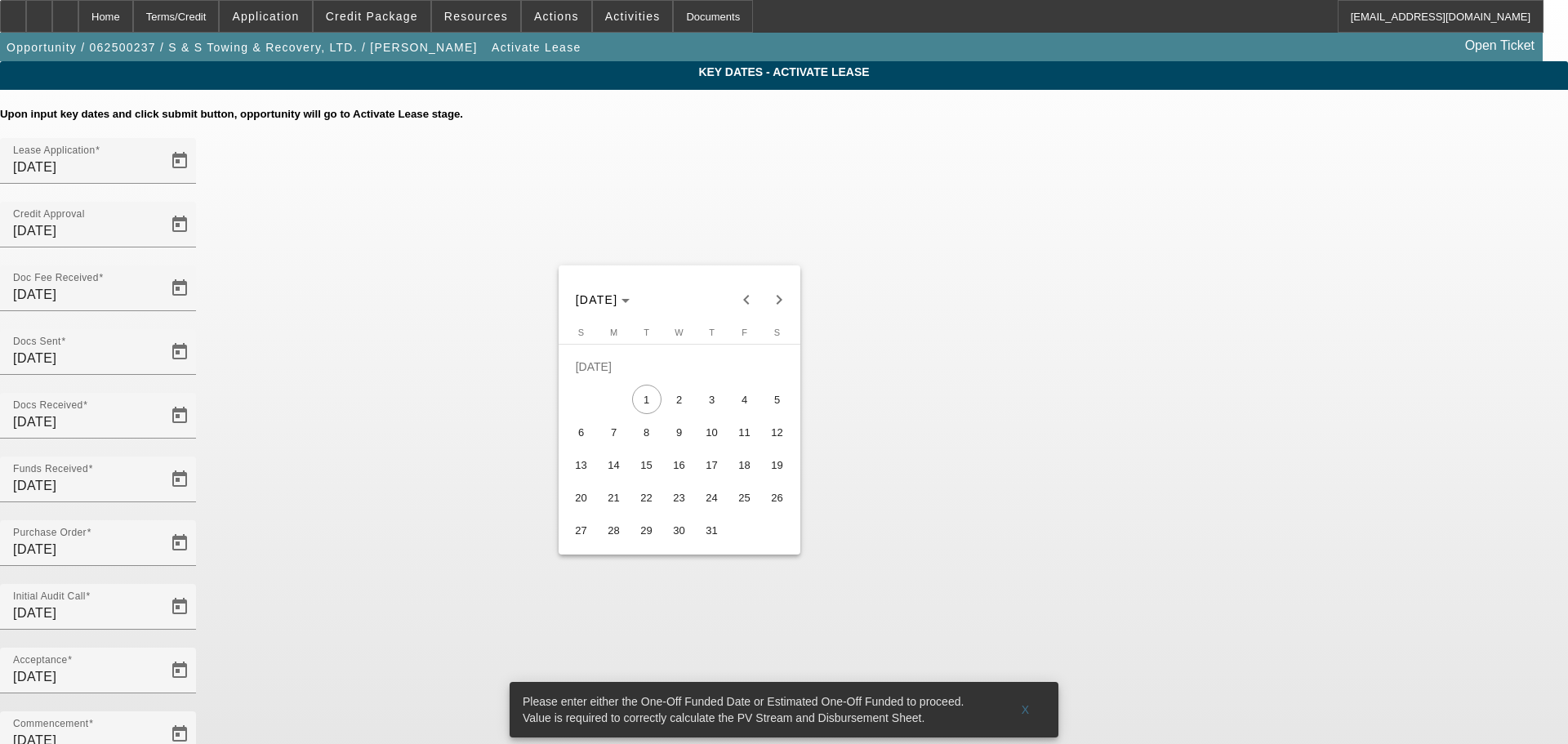 click on "9" at bounding box center [679, 432] 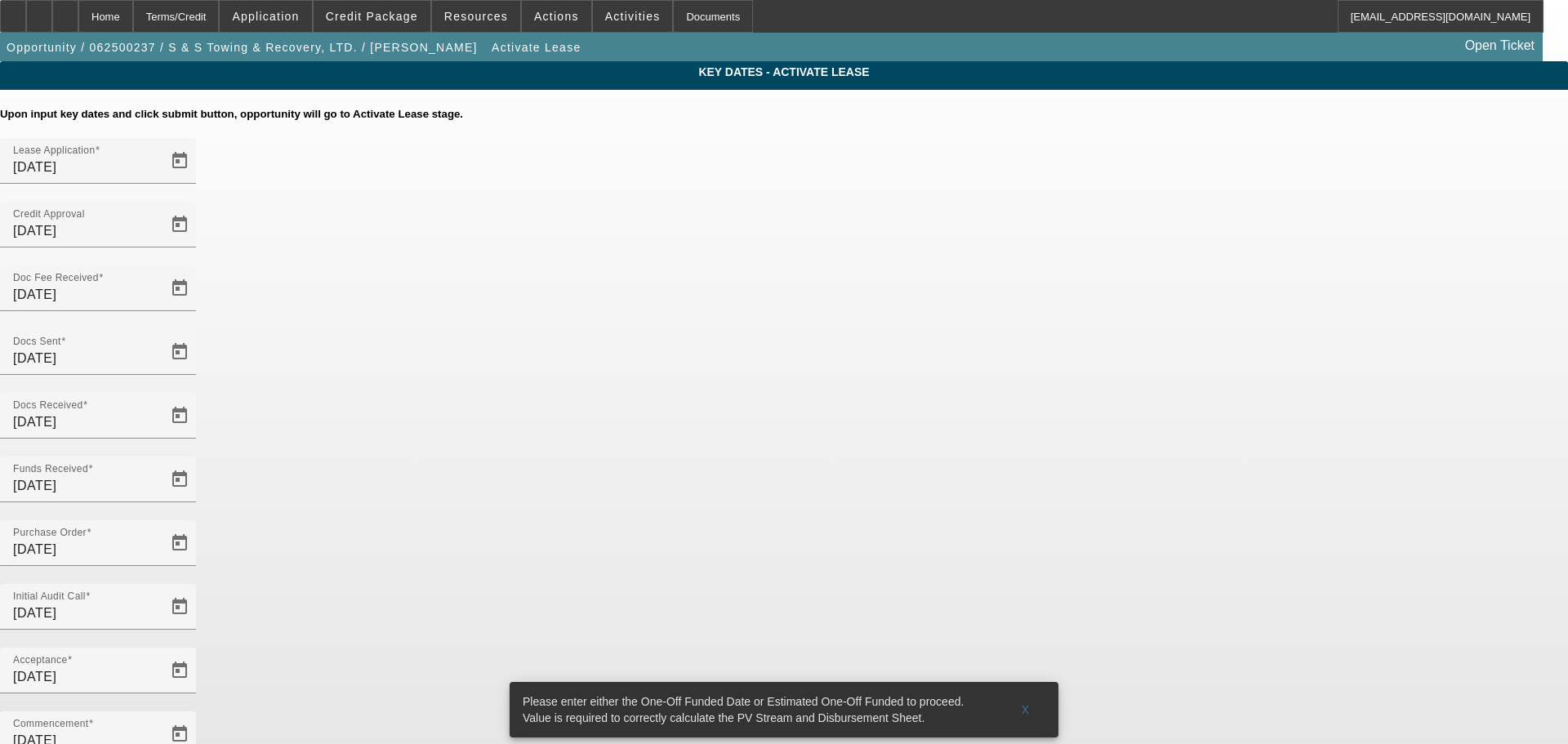 click on "Save" 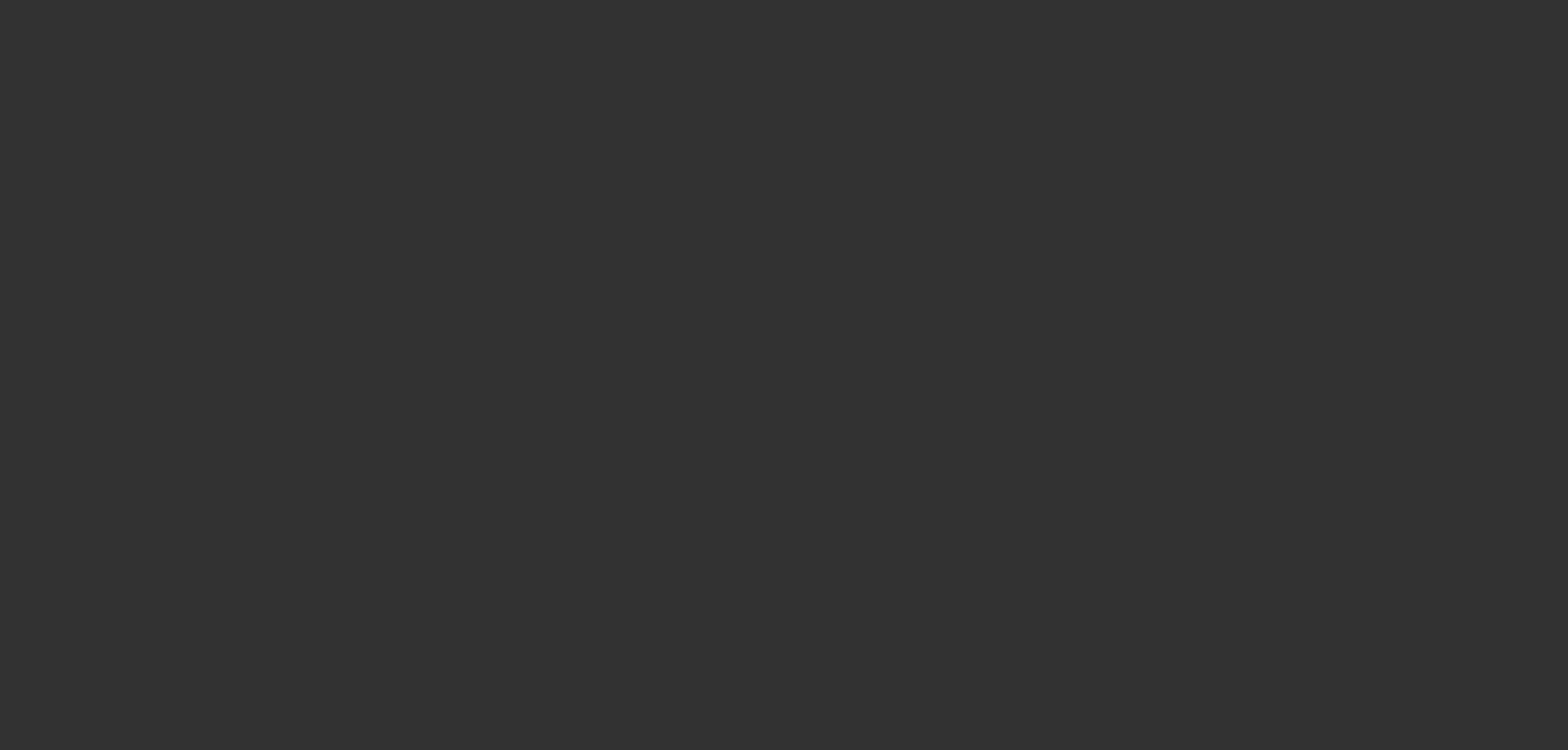 select on "4" 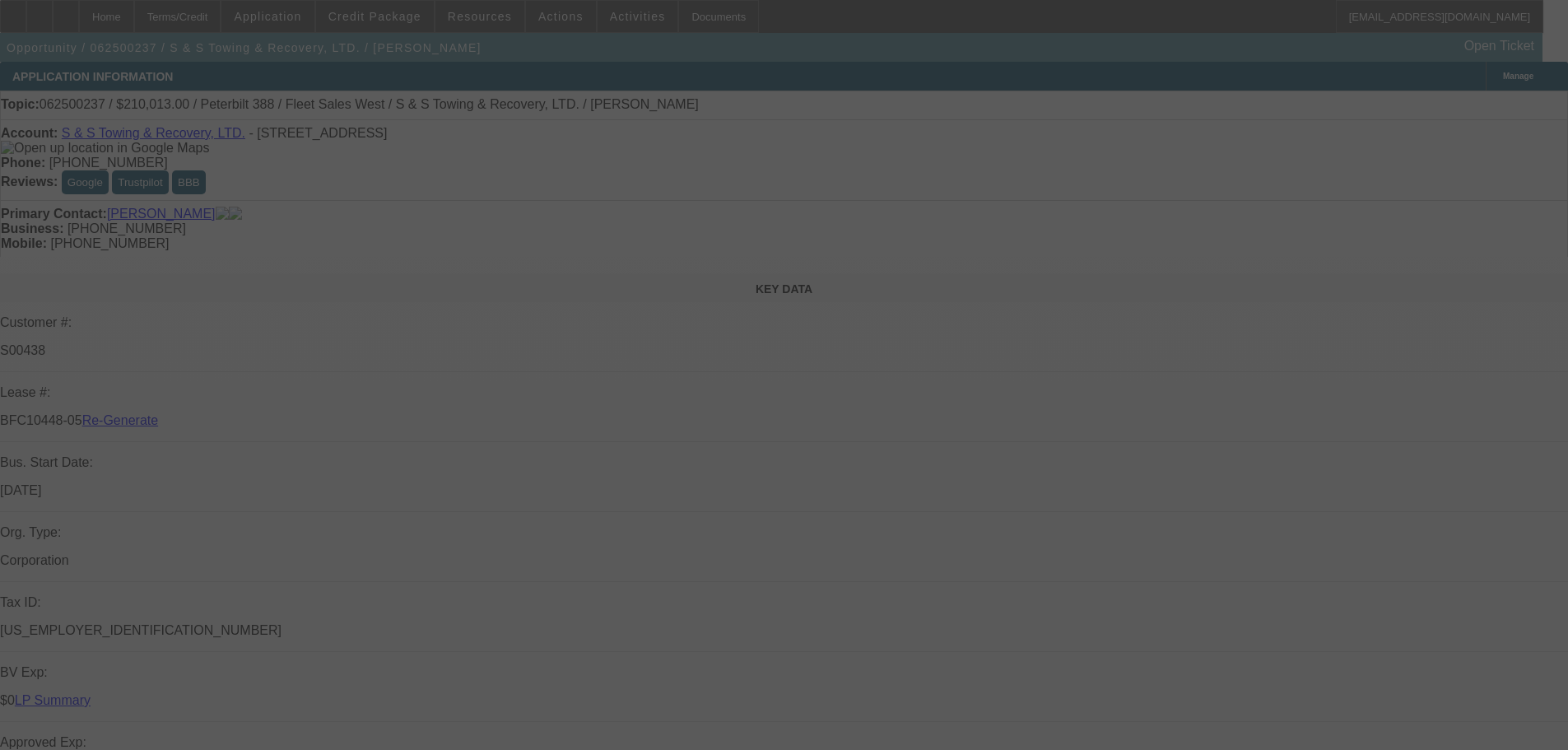 select on "0" 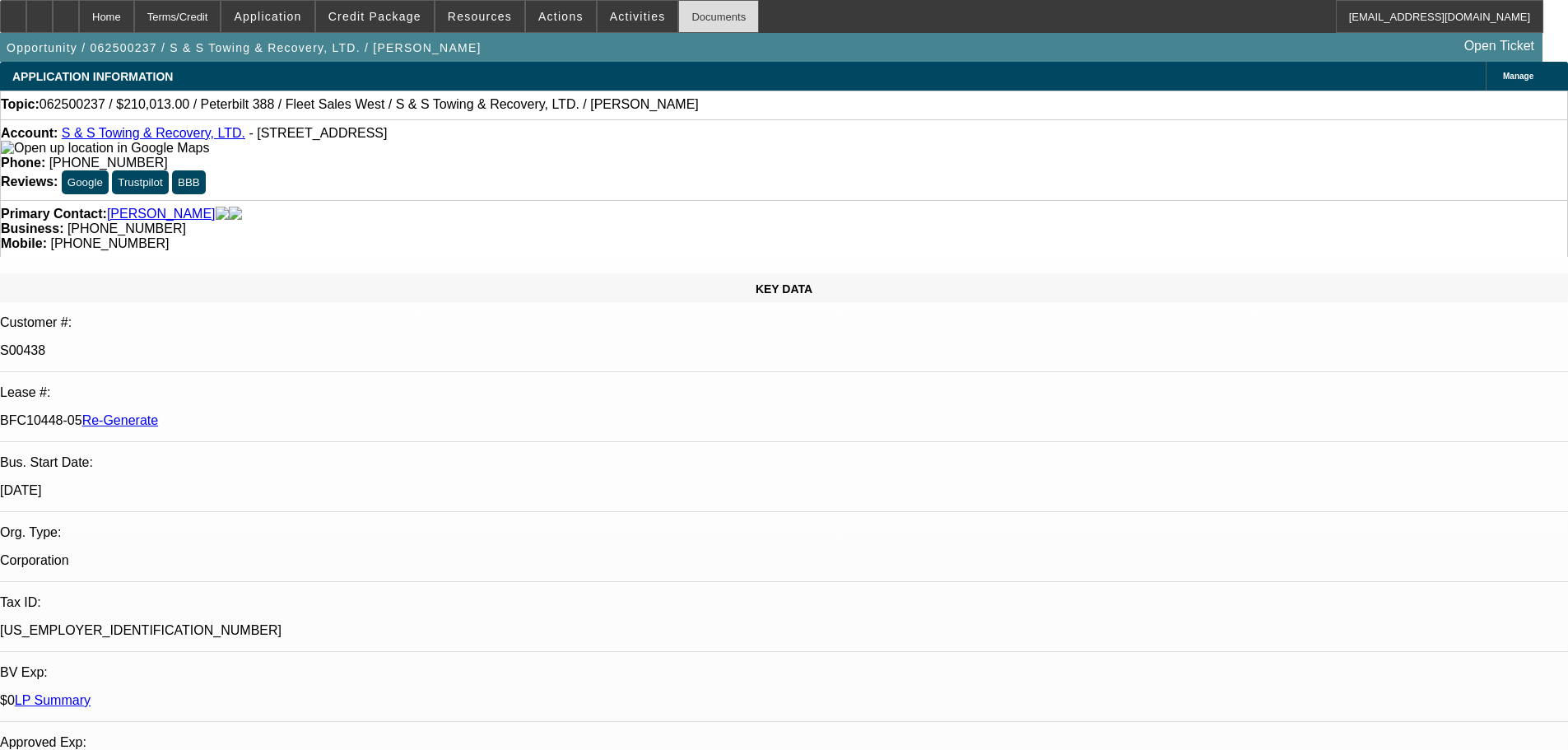 click on "Documents" at bounding box center [719, 16] 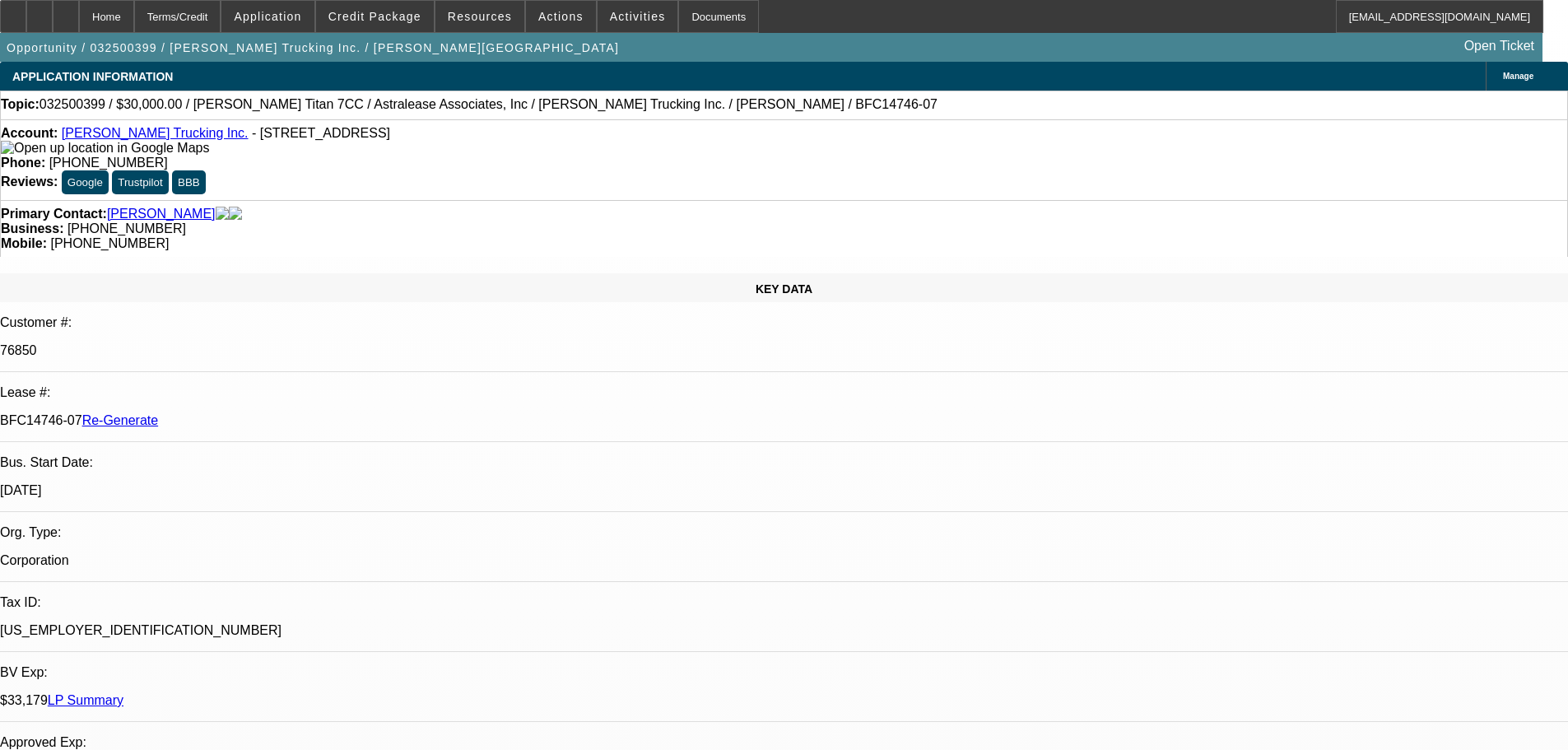 select on "4" 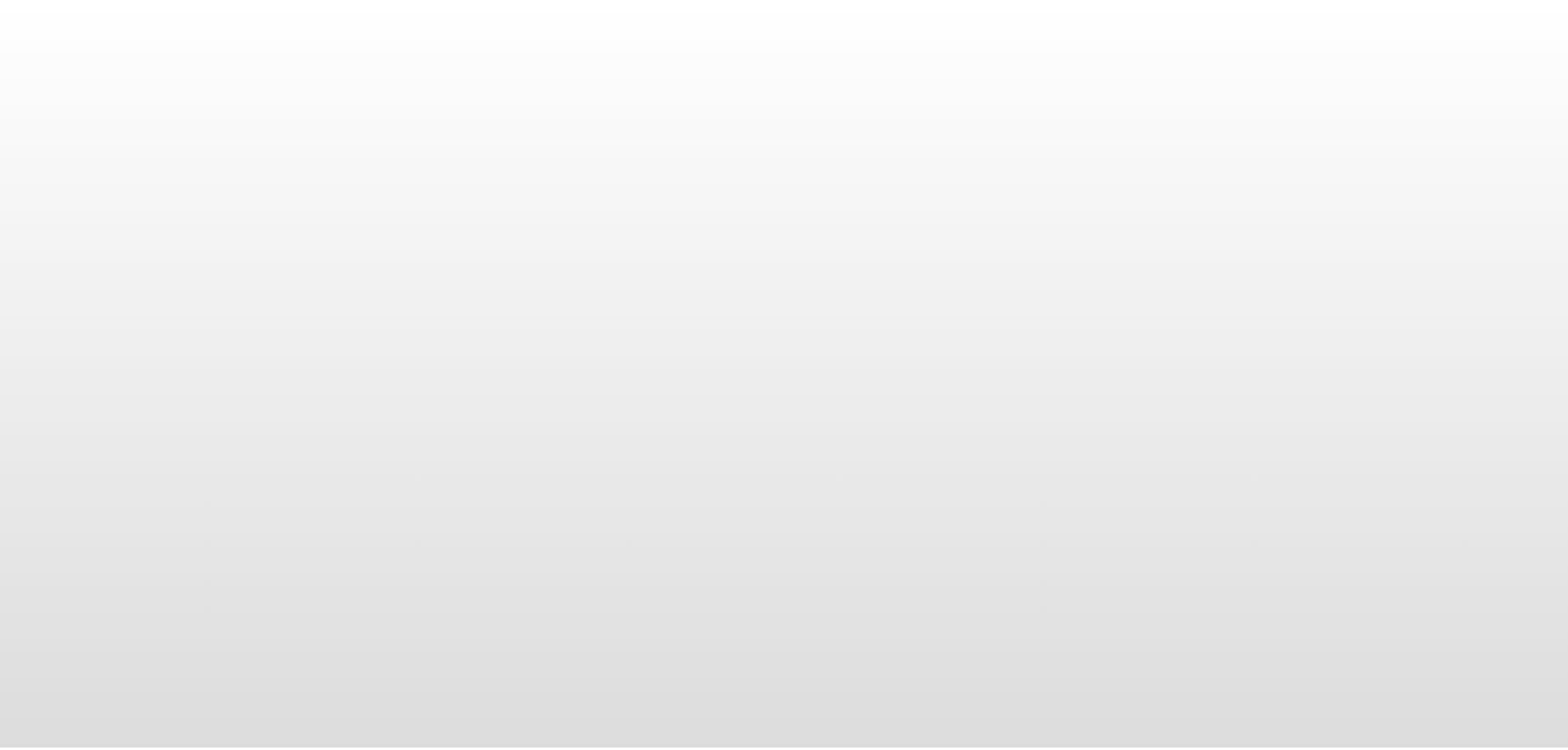 scroll, scrollTop: 0, scrollLeft: 0, axis: both 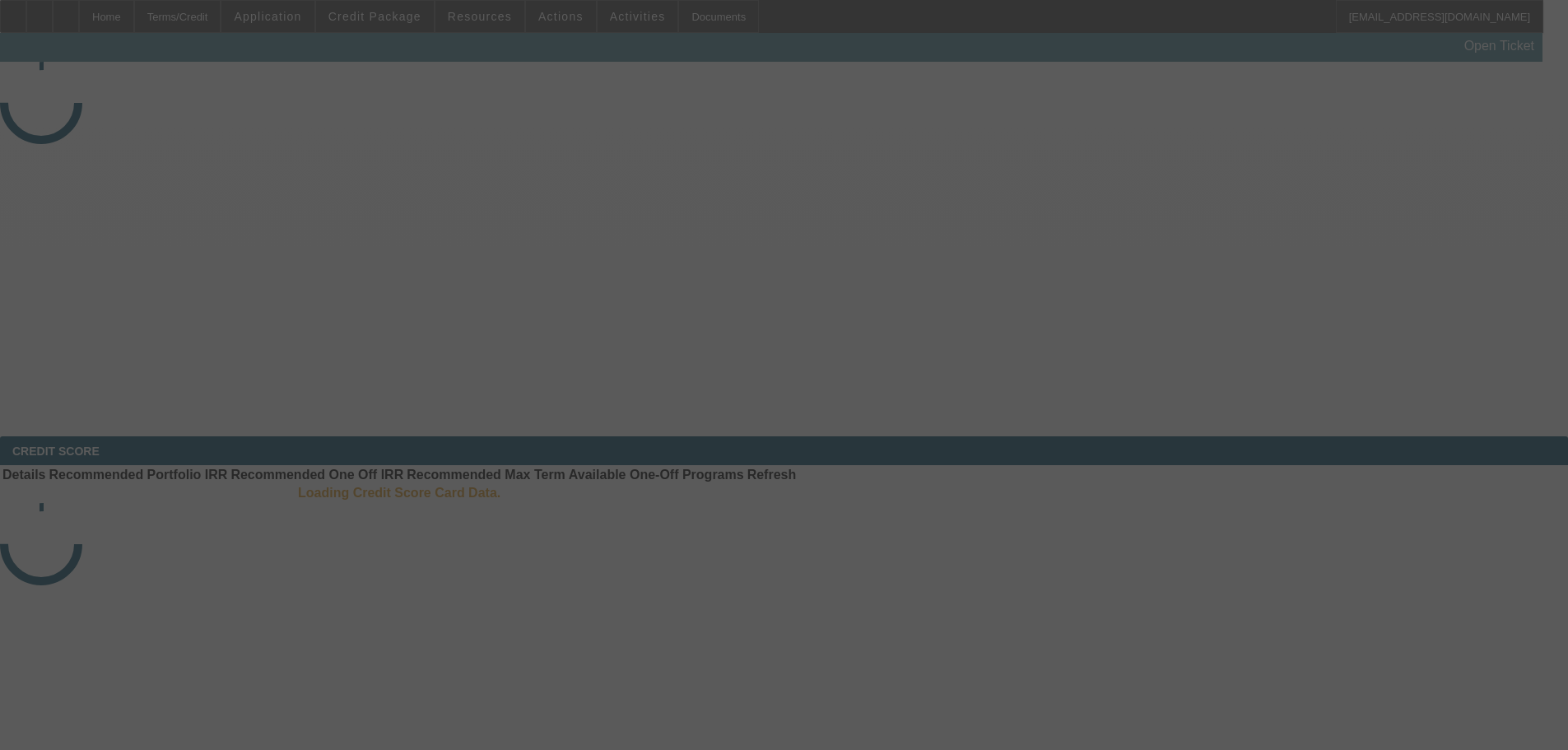 select on "4" 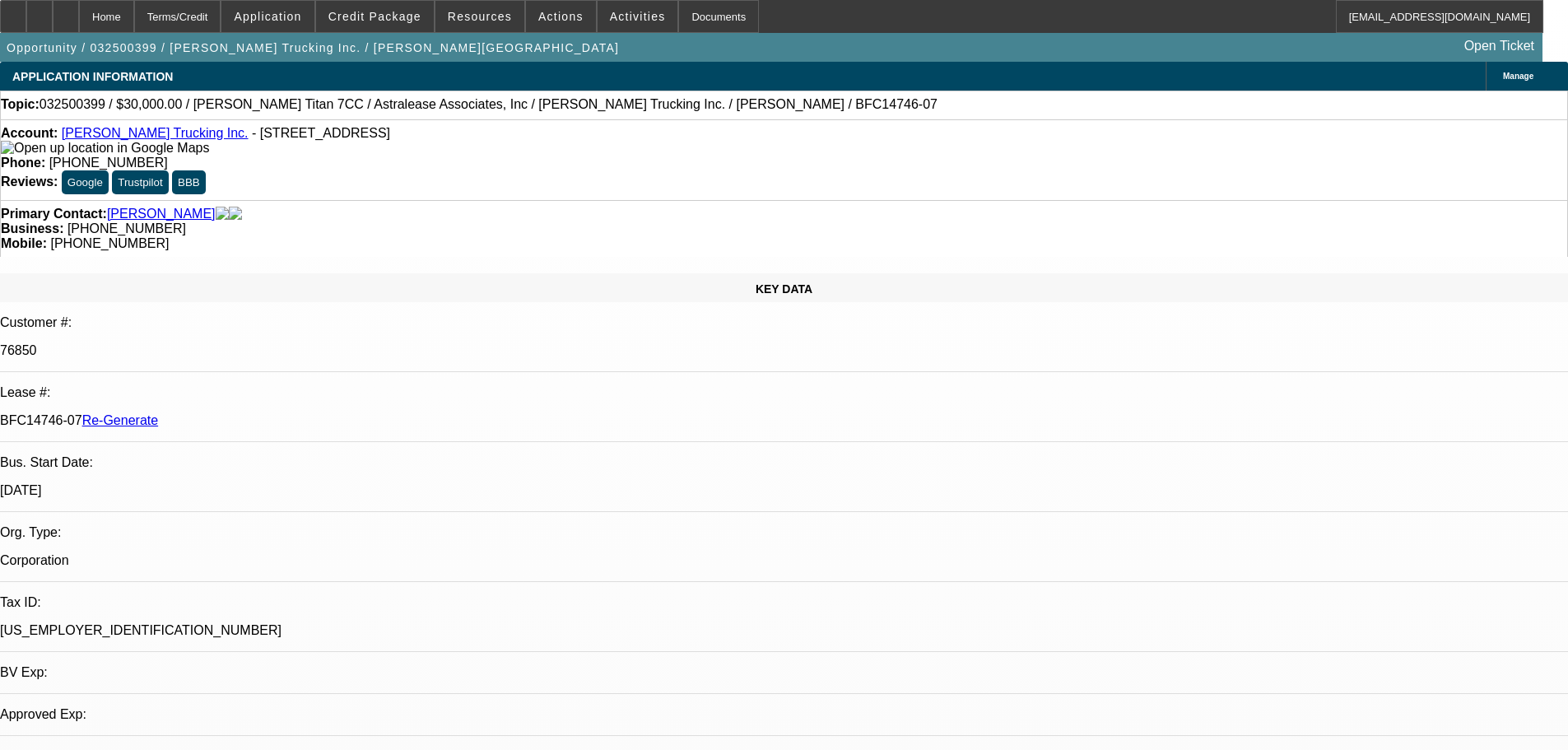 select on "0" 